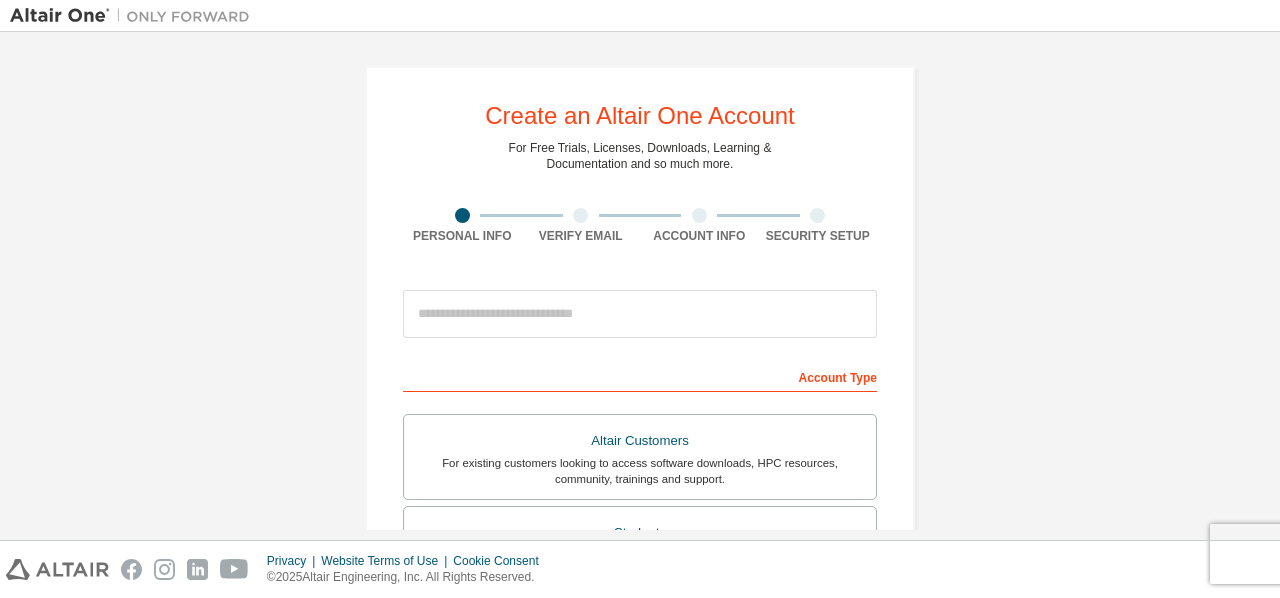 scroll, scrollTop: 0, scrollLeft: 0, axis: both 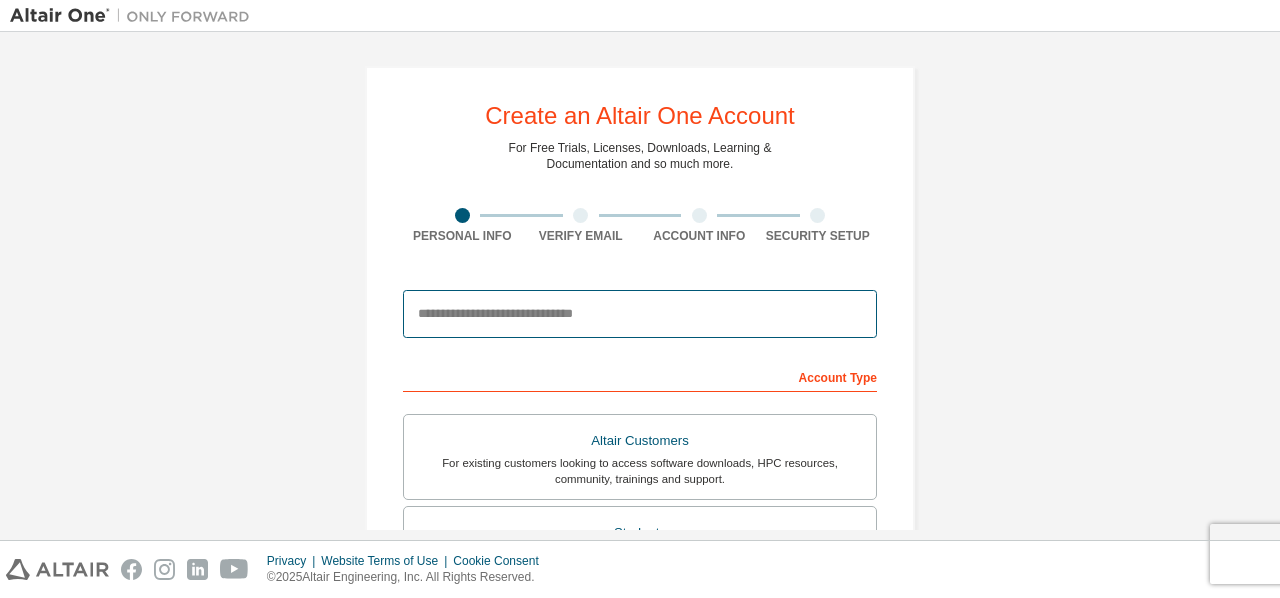 click at bounding box center [640, 314] 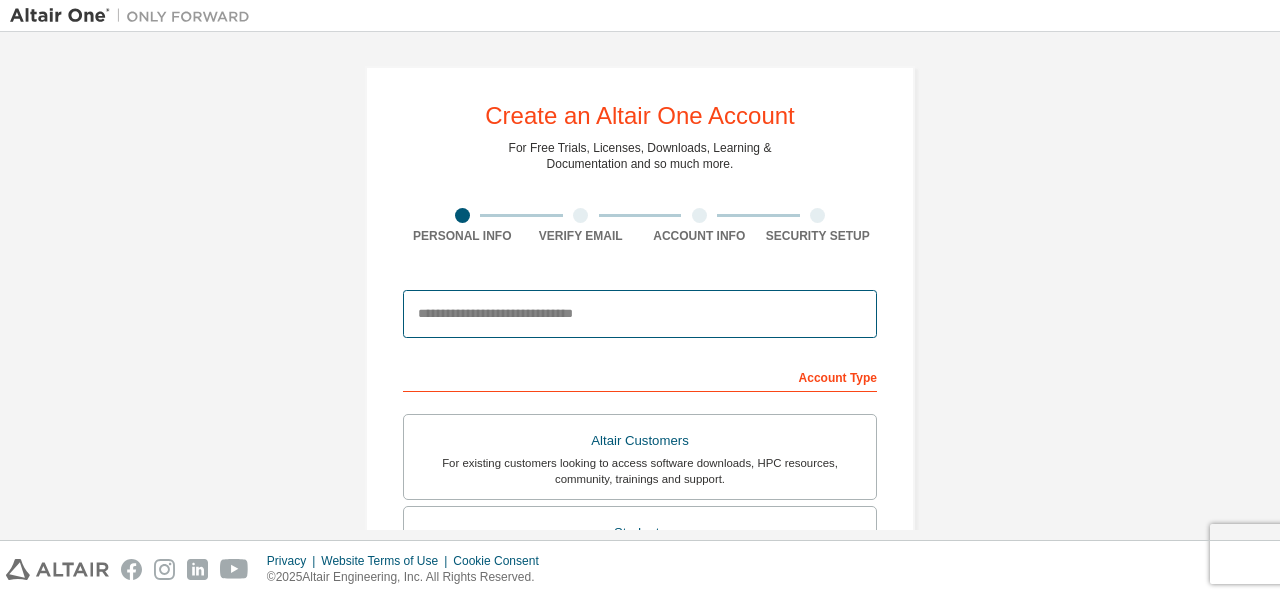 type on "**********" 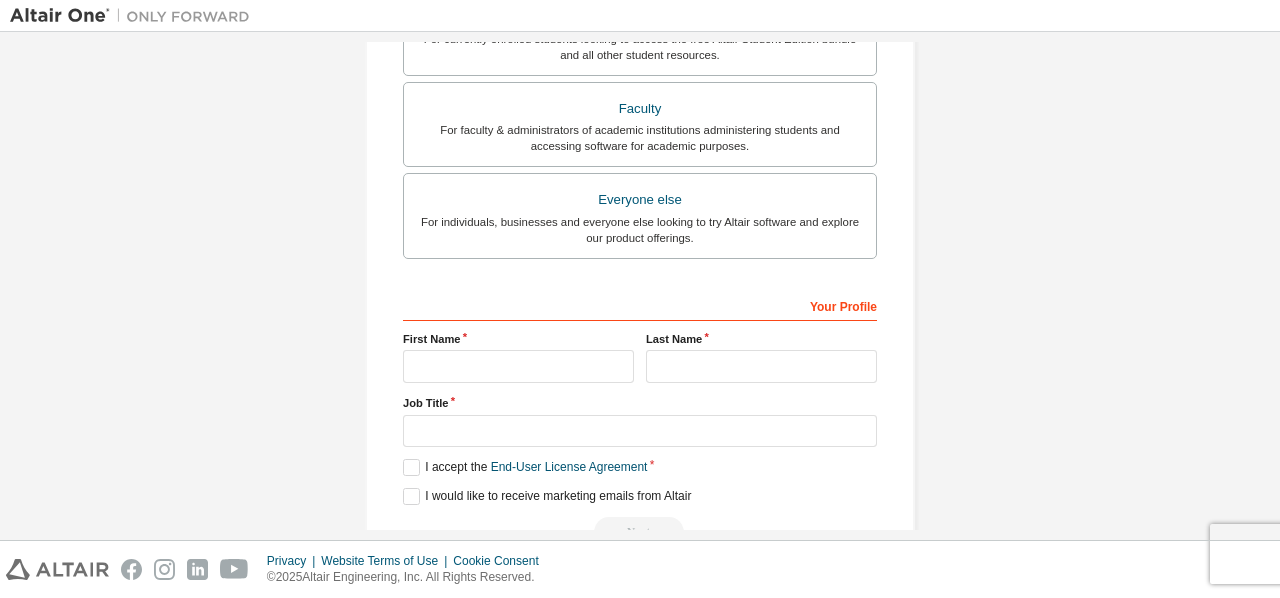 scroll, scrollTop: 566, scrollLeft: 0, axis: vertical 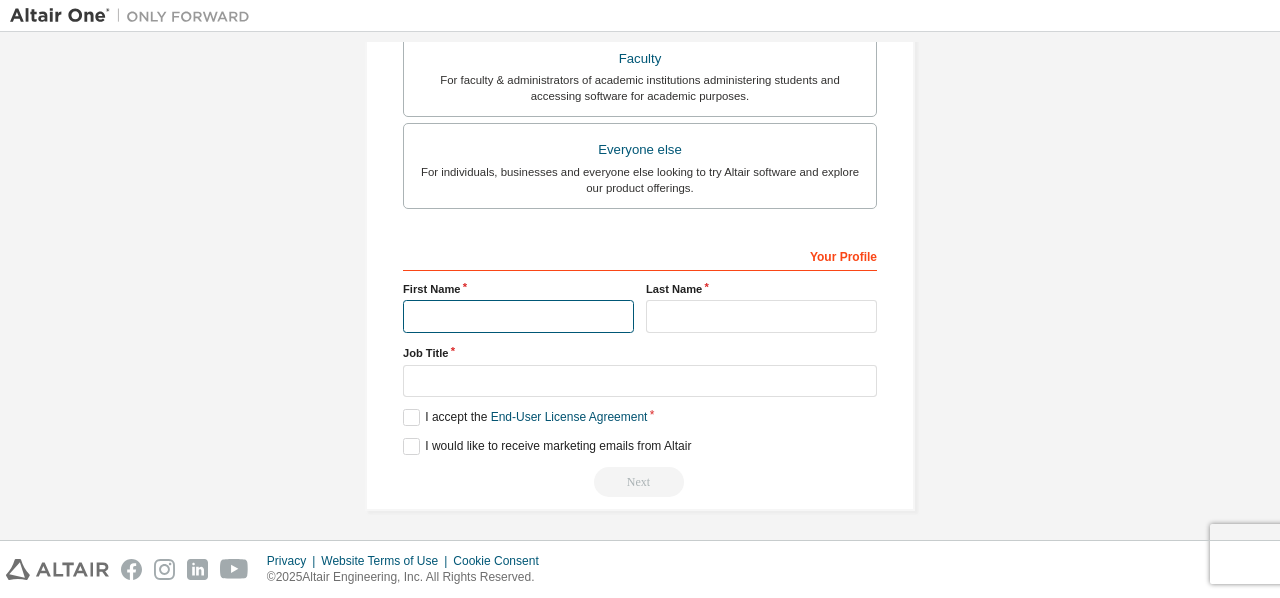 click at bounding box center [518, 316] 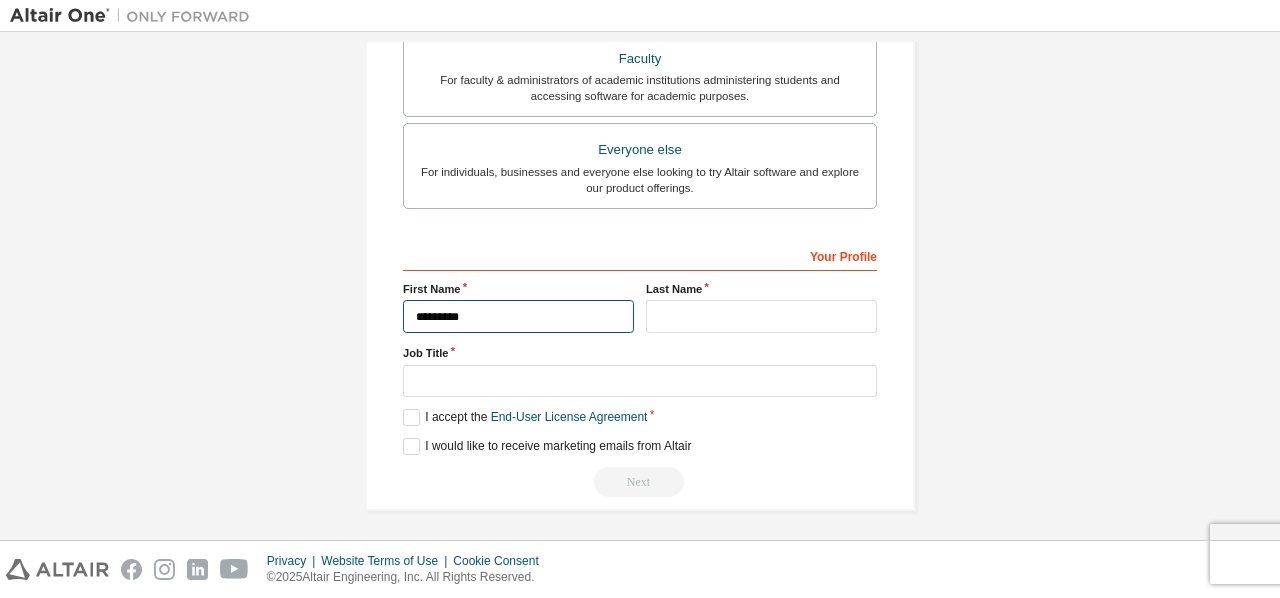 type on "*********" 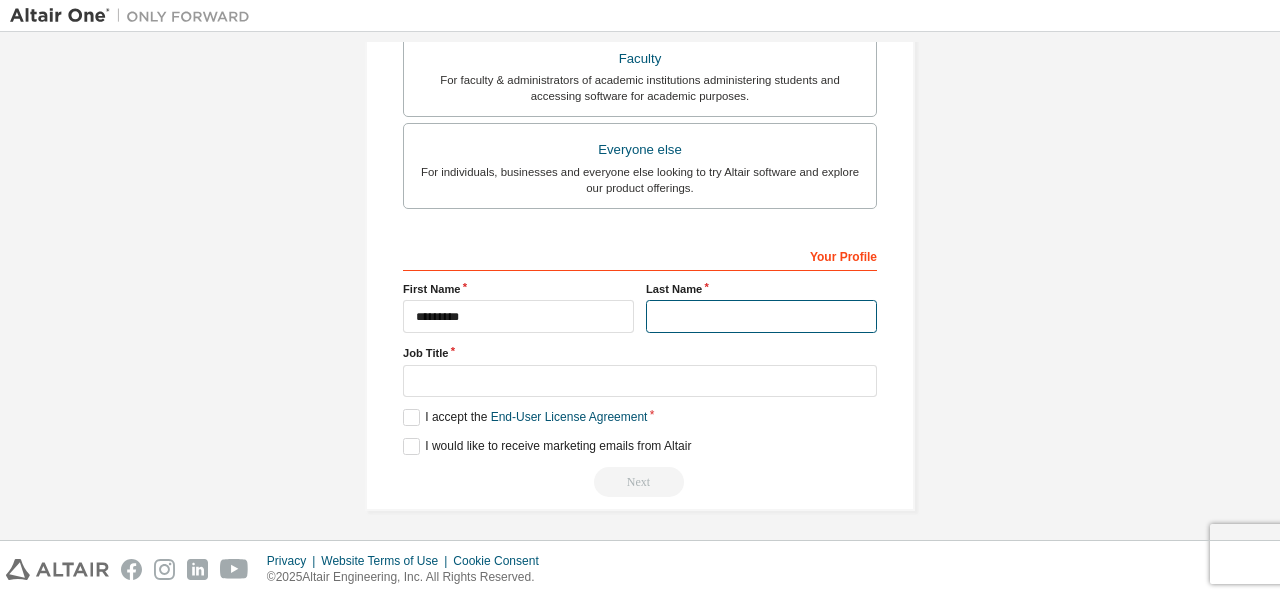 click at bounding box center [761, 316] 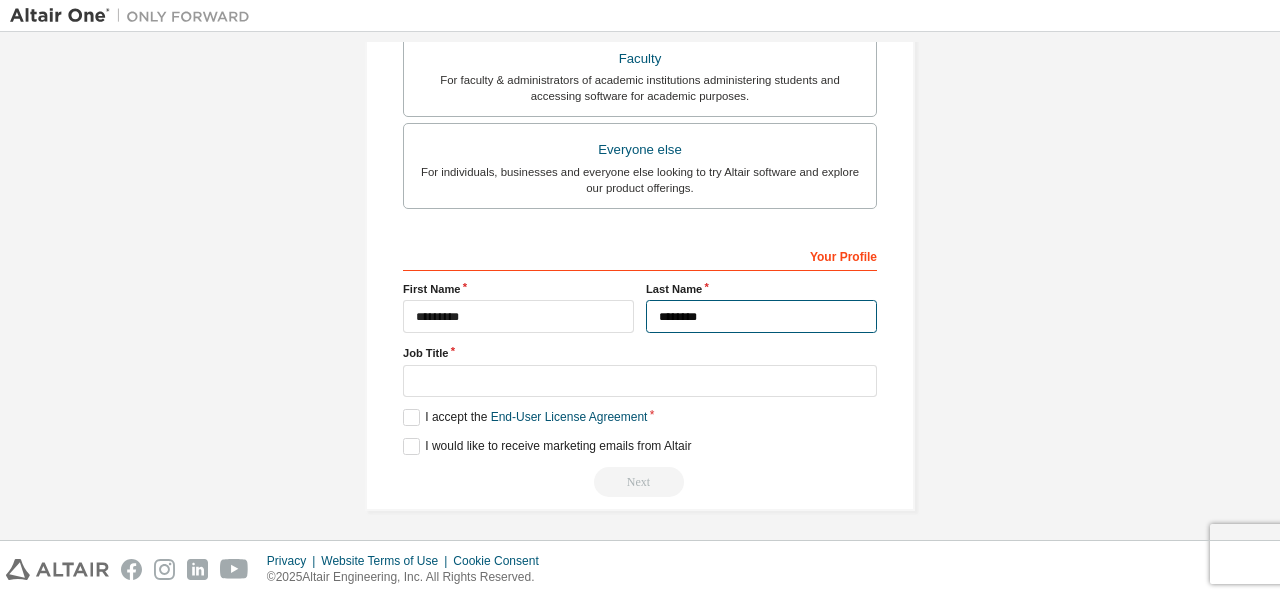 type on "********" 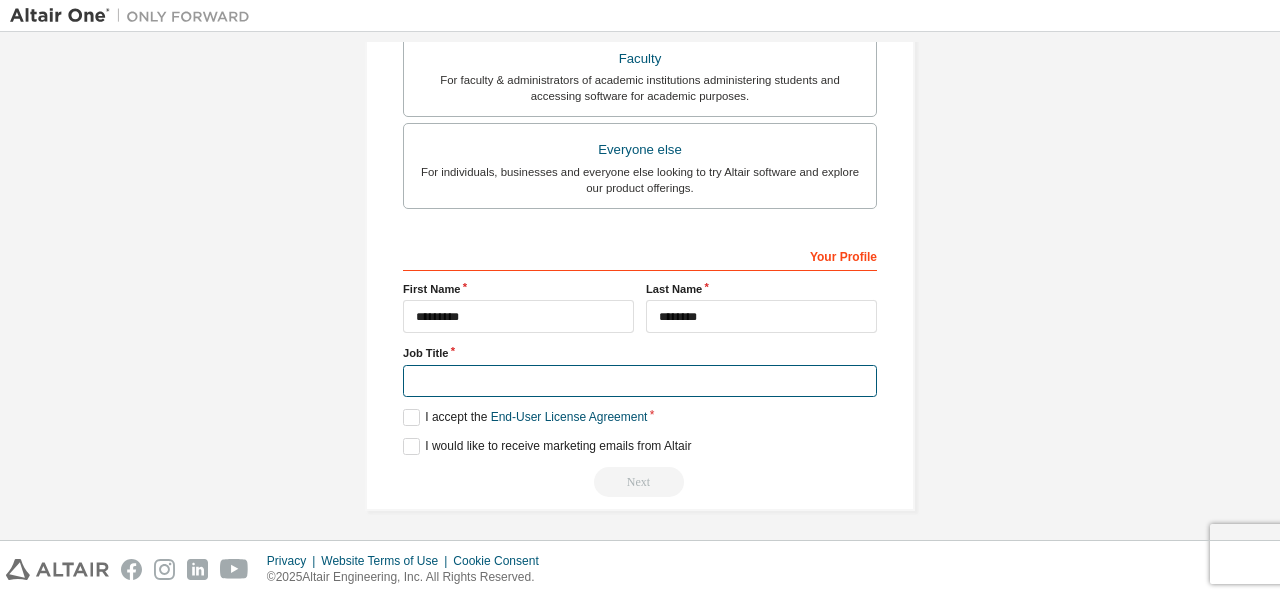 click at bounding box center (640, 381) 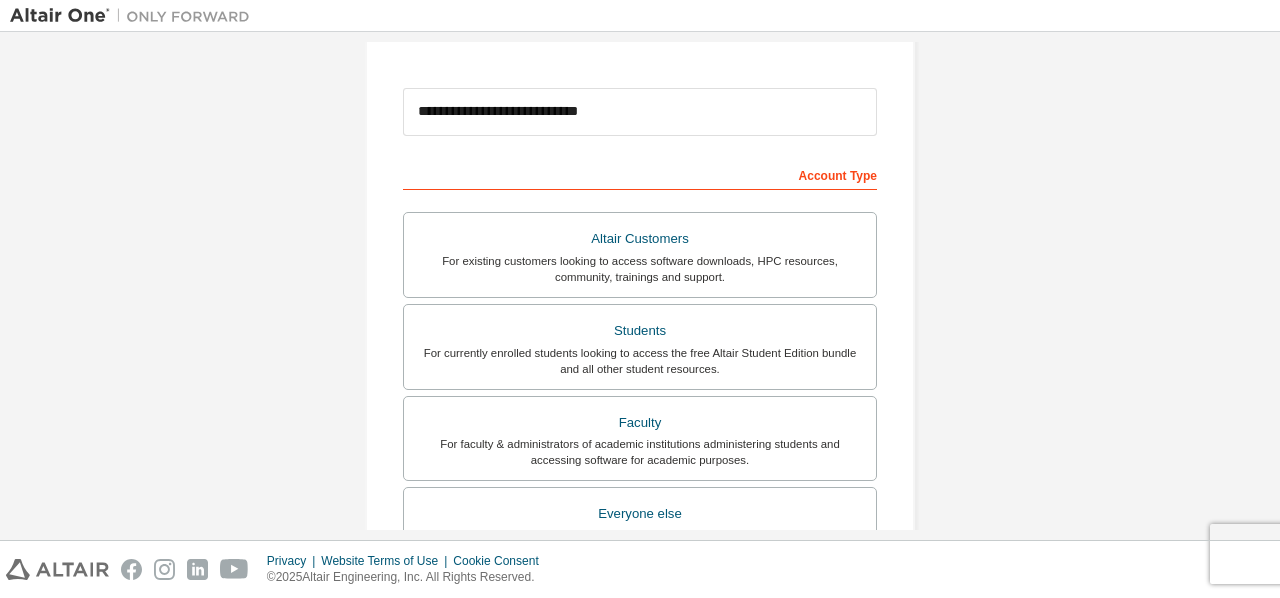 scroll, scrollTop: 0, scrollLeft: 0, axis: both 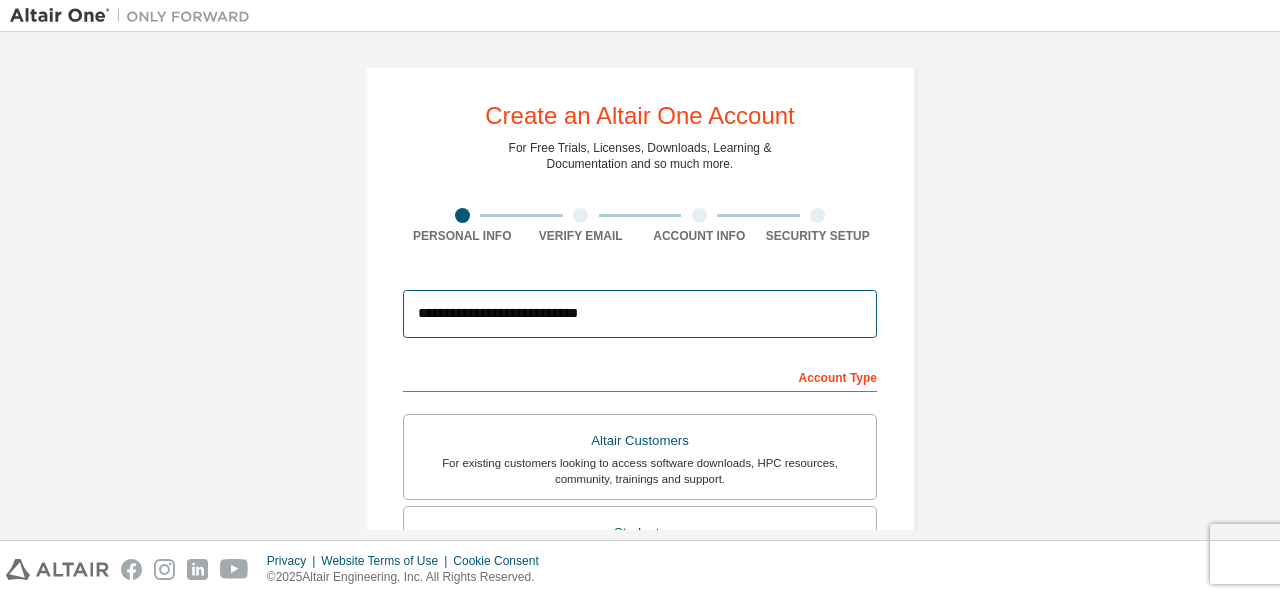 click on "**********" at bounding box center [640, 314] 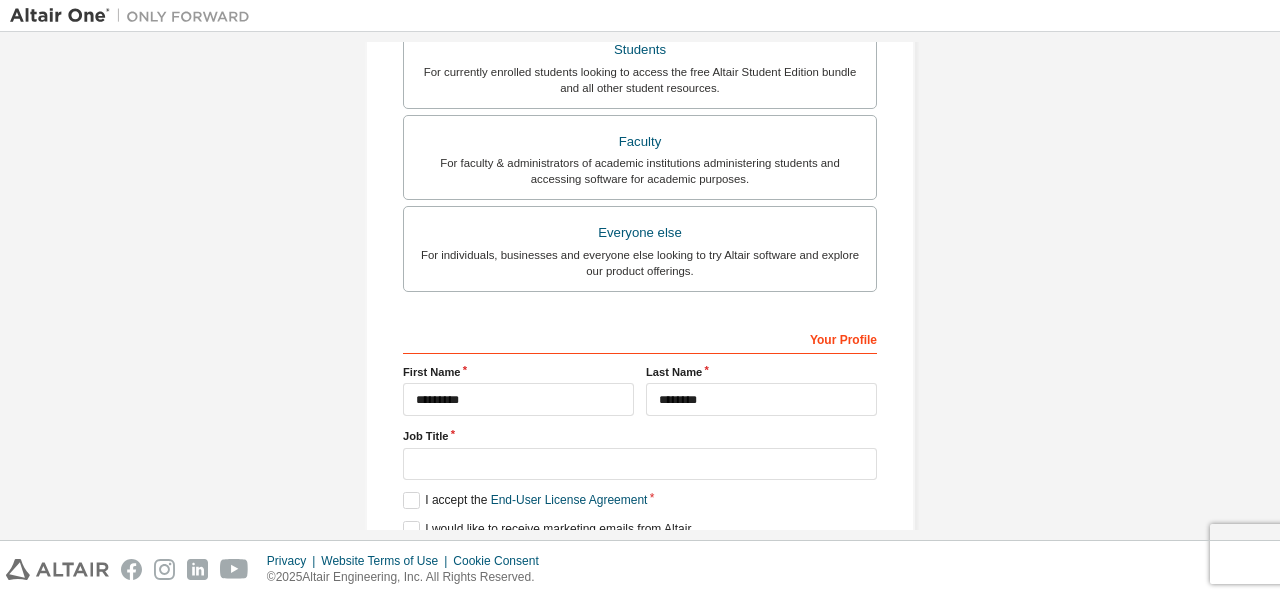 scroll, scrollTop: 566, scrollLeft: 0, axis: vertical 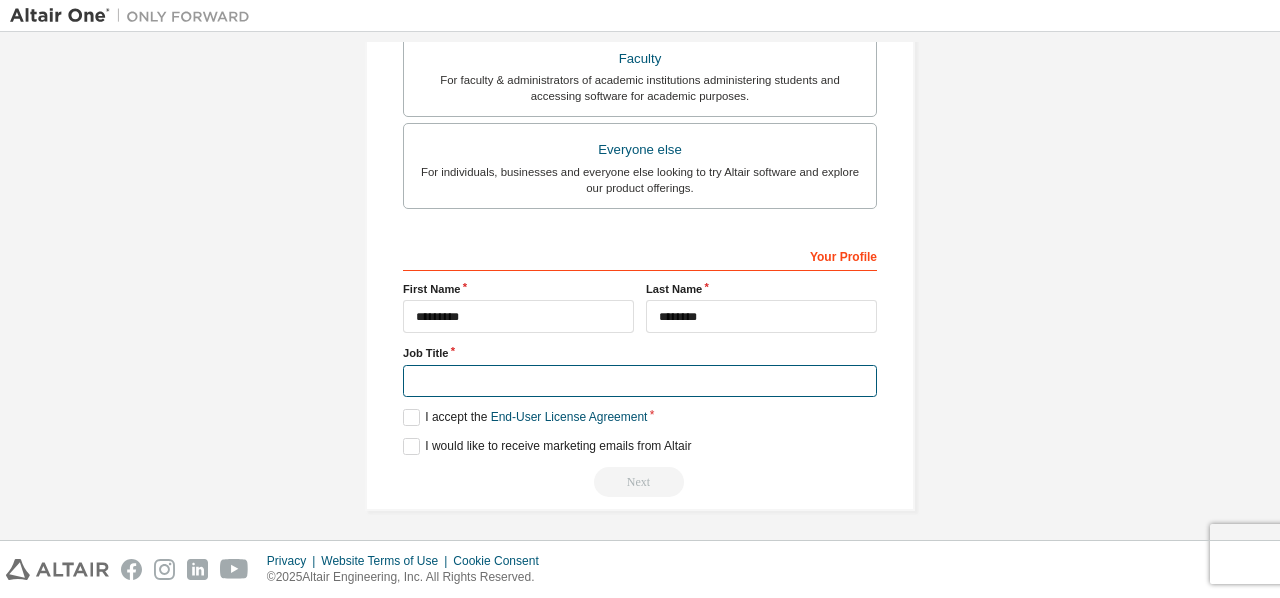 click at bounding box center [640, 381] 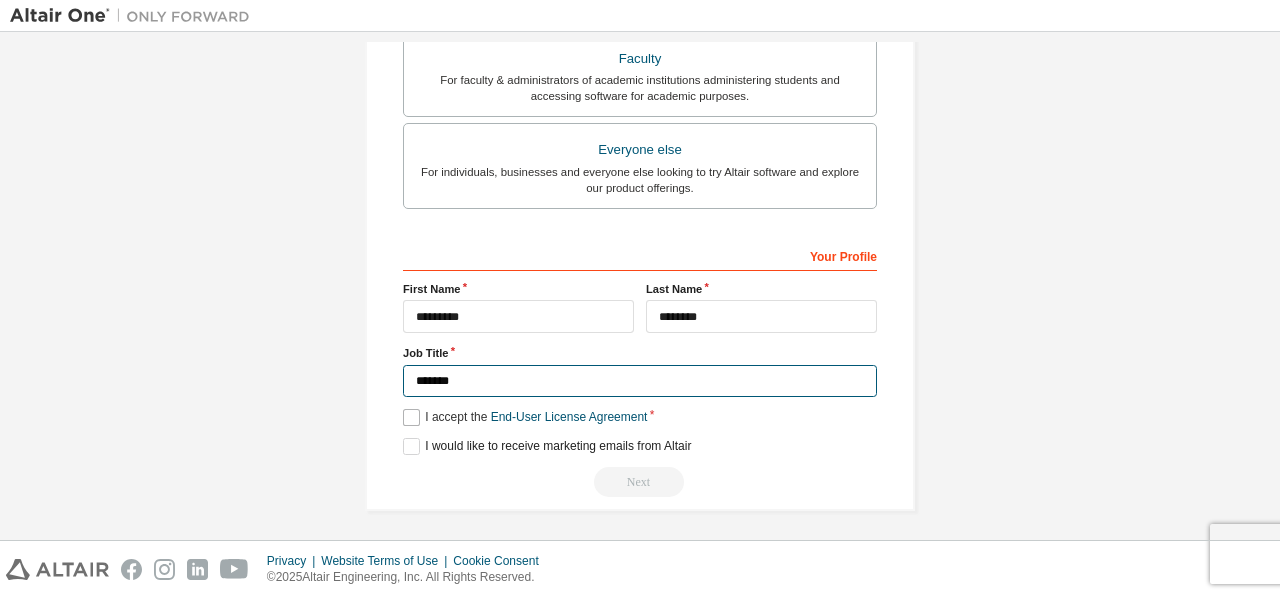 type on "*******" 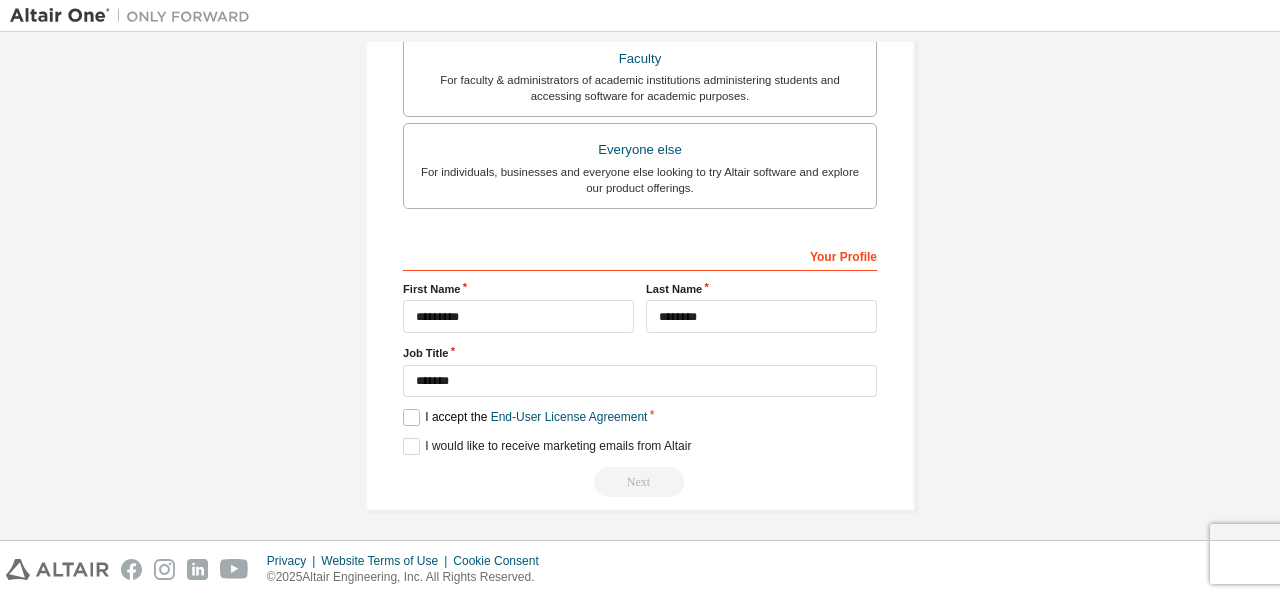 click on "I accept the    End-User License Agreement" at bounding box center [525, 417] 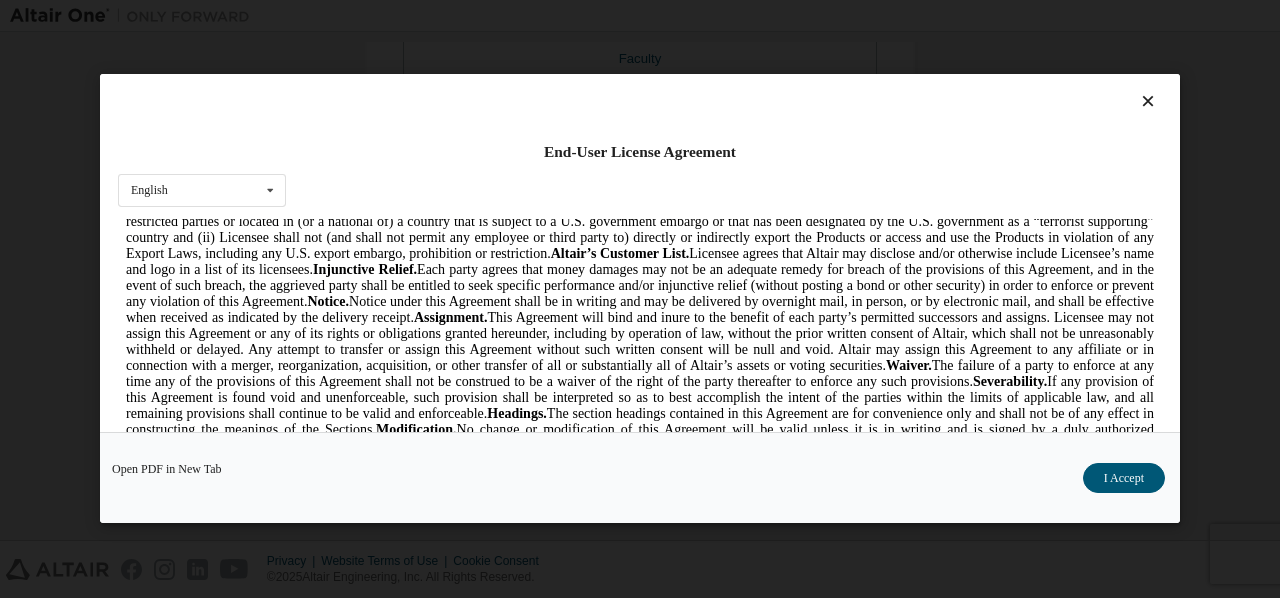 scroll, scrollTop: 4575, scrollLeft: 0, axis: vertical 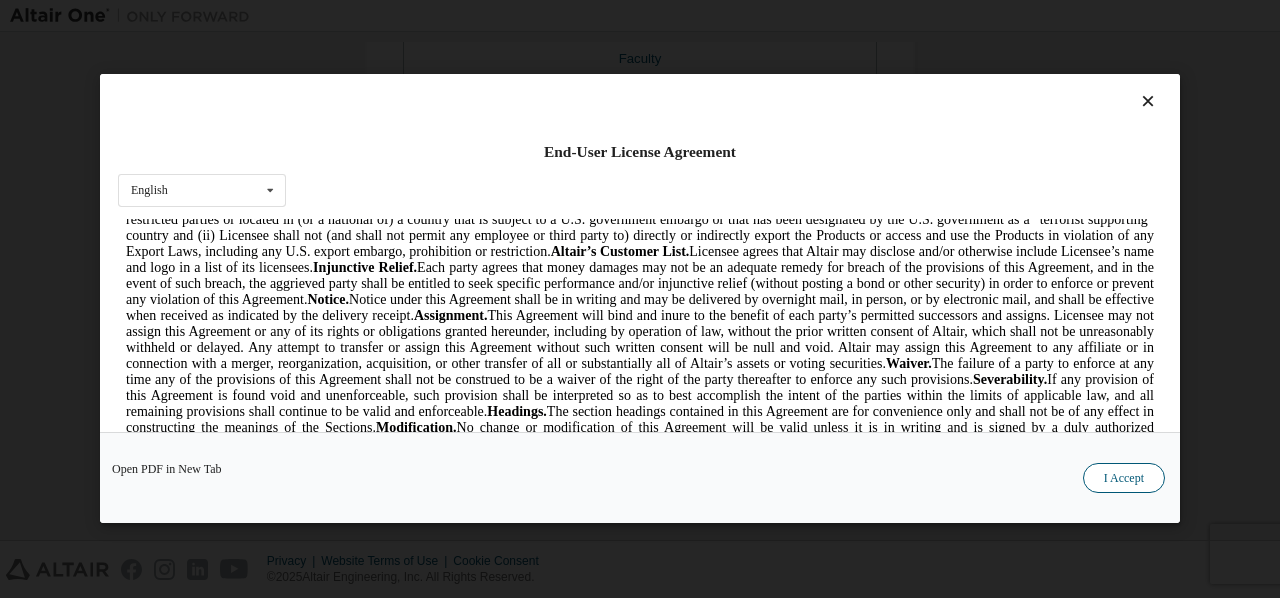 click on "I Accept" at bounding box center (1124, 479) 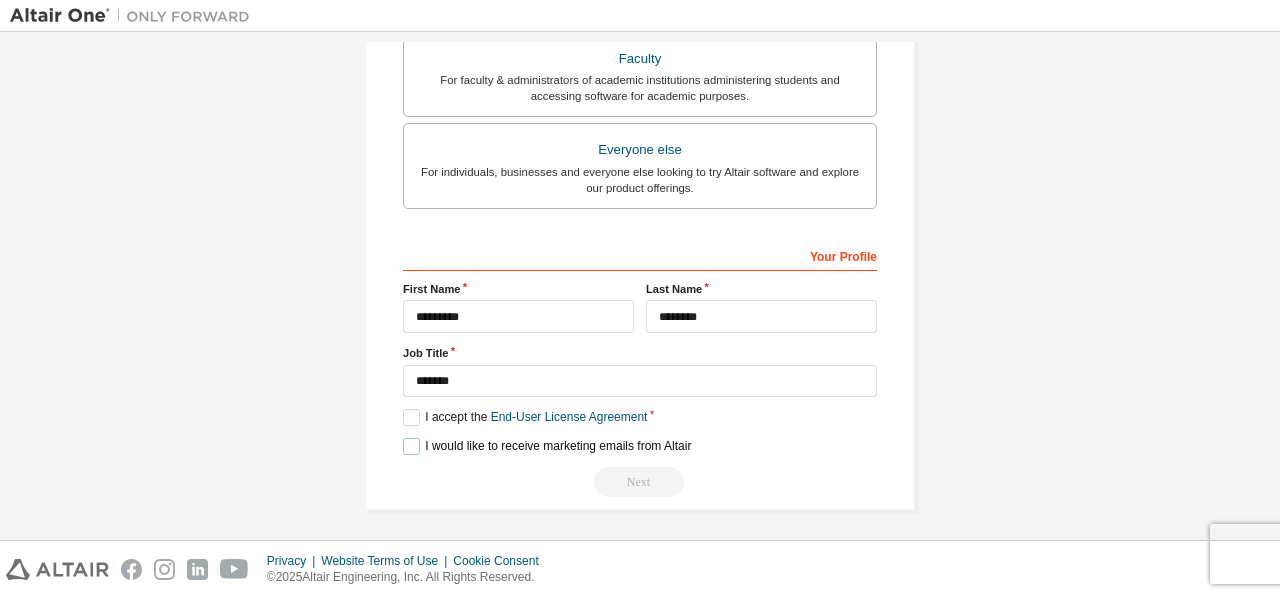 click on "I would like to receive marketing emails from Altair" at bounding box center (547, 446) 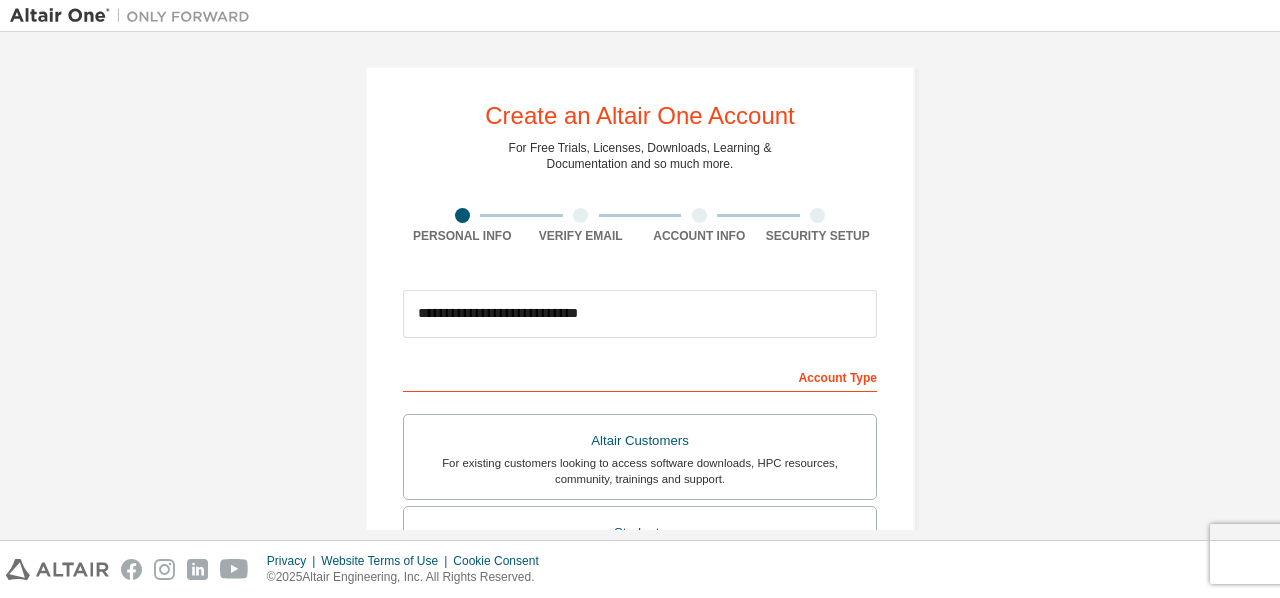 scroll, scrollTop: 566, scrollLeft: 0, axis: vertical 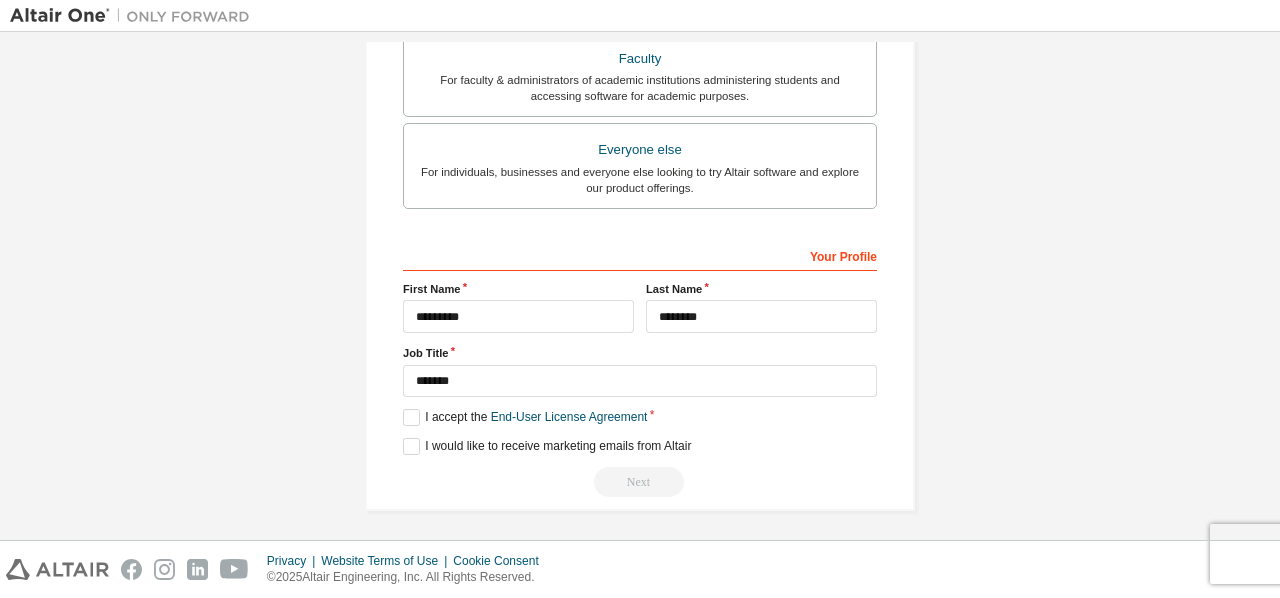 click on "Next" at bounding box center (640, 482) 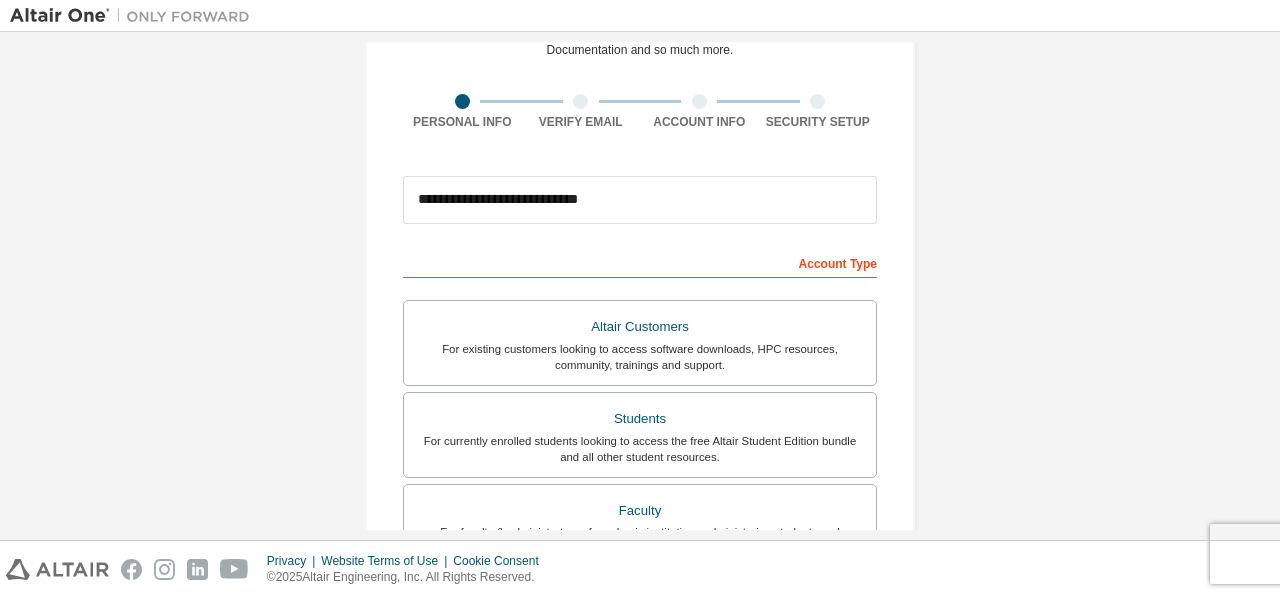 scroll, scrollTop: 118, scrollLeft: 0, axis: vertical 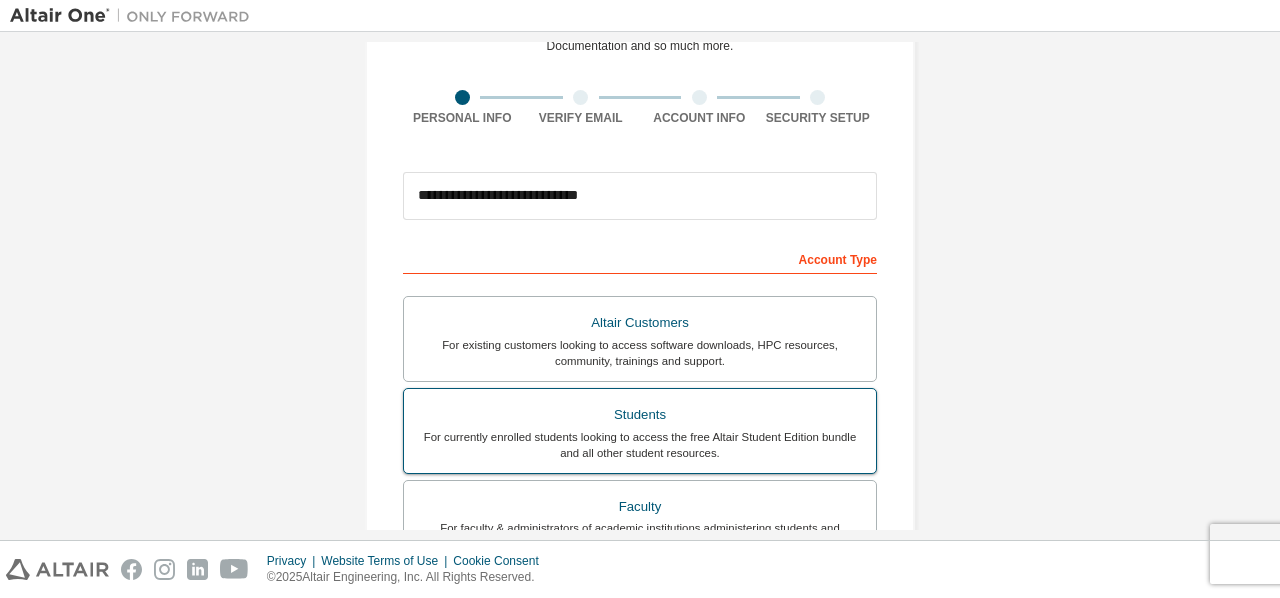 click on "Students" at bounding box center [640, 415] 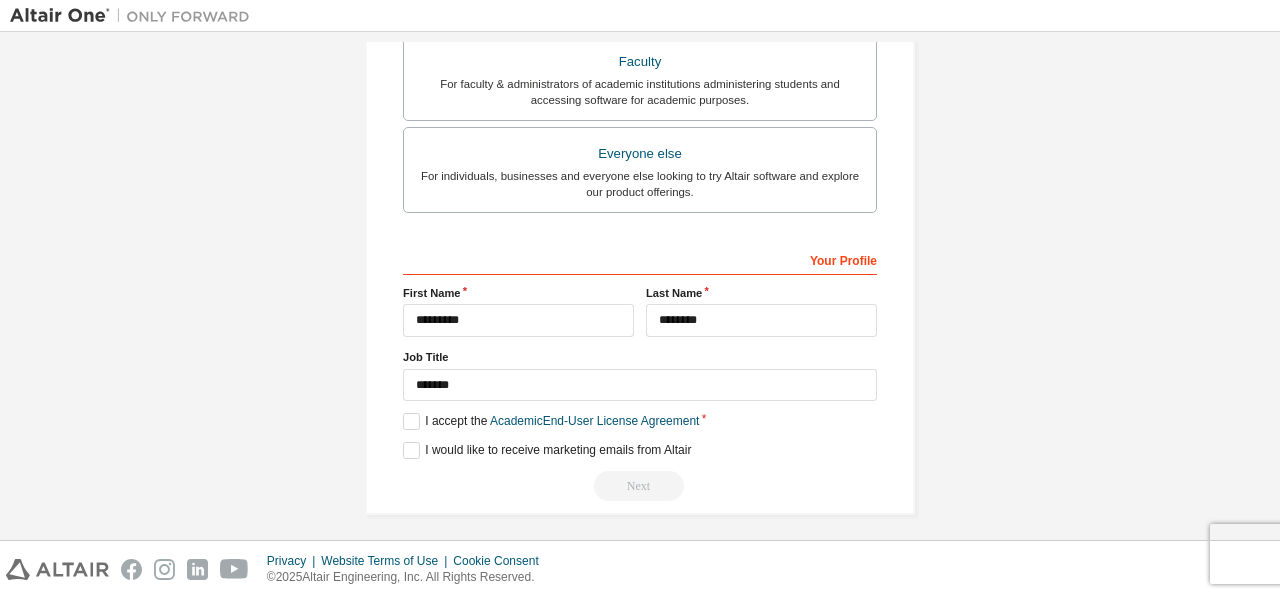 scroll, scrollTop: 634, scrollLeft: 0, axis: vertical 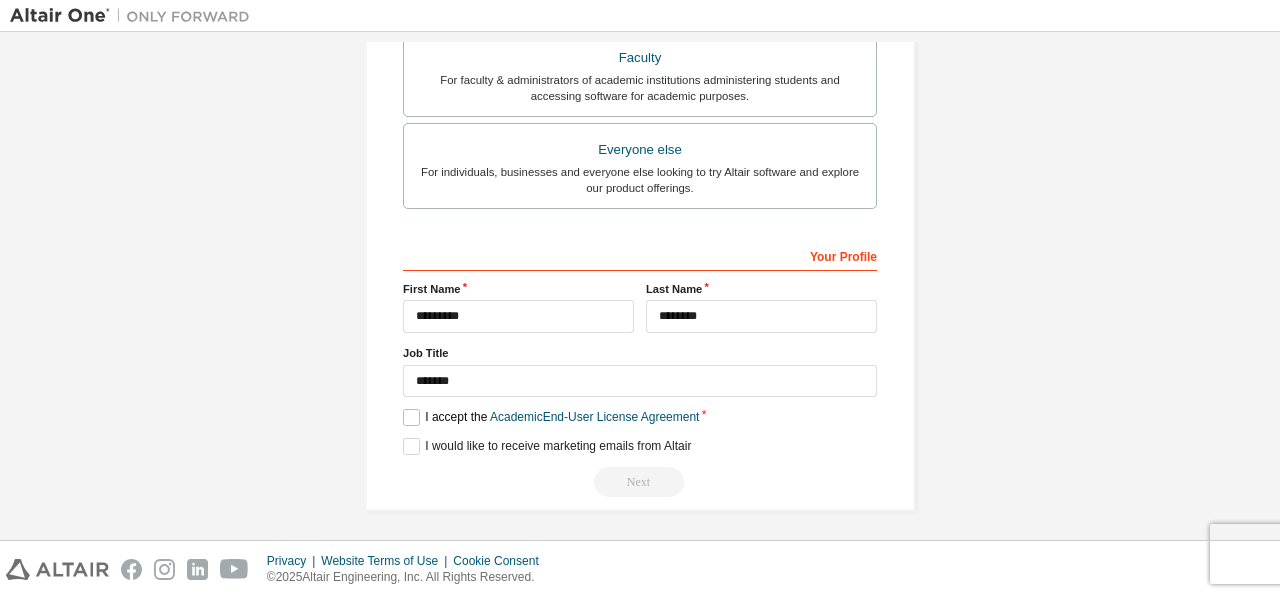 click on "I accept the   Academic   End-User License Agreement" at bounding box center (551, 417) 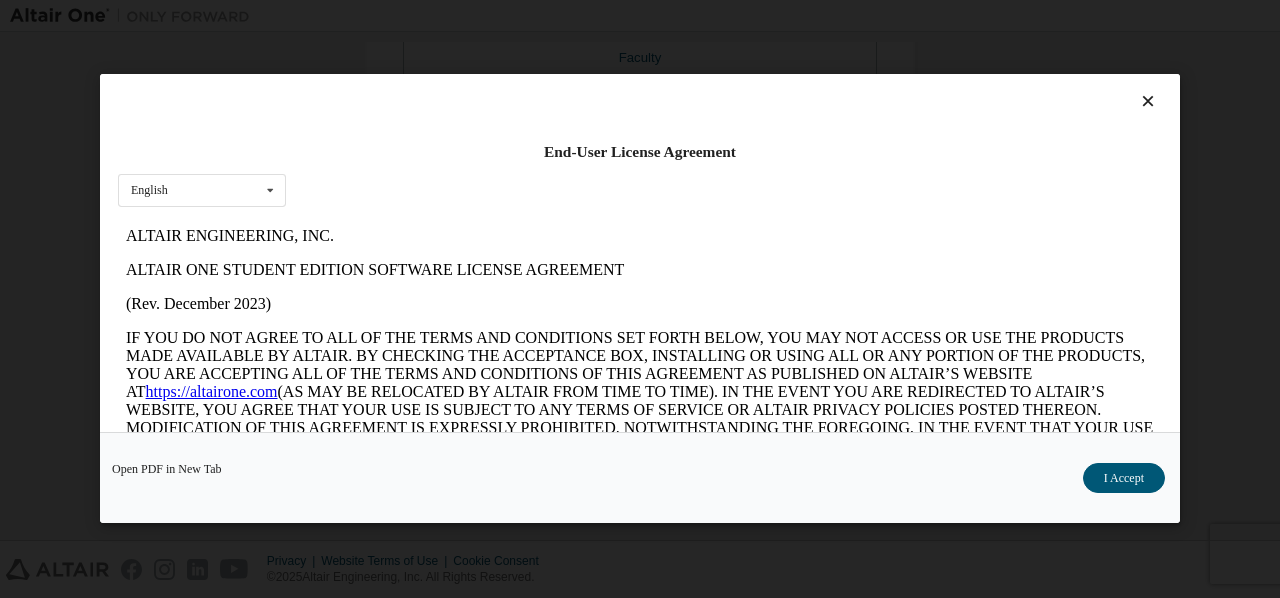 scroll, scrollTop: 0, scrollLeft: 0, axis: both 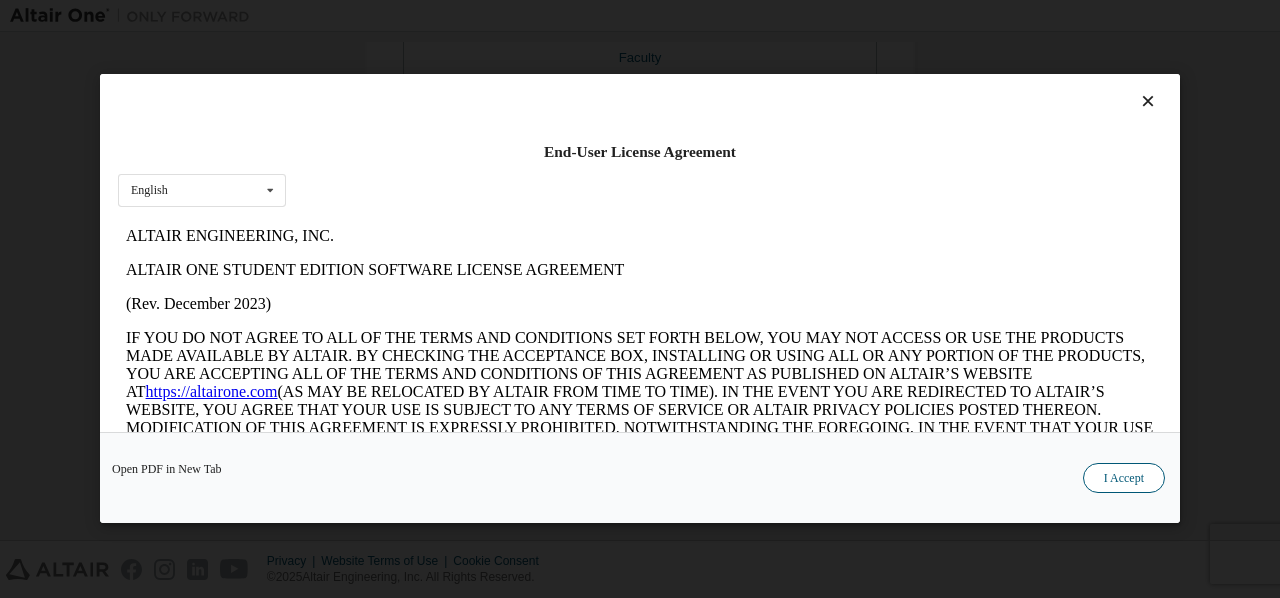 click on "I Accept" at bounding box center [1124, 479] 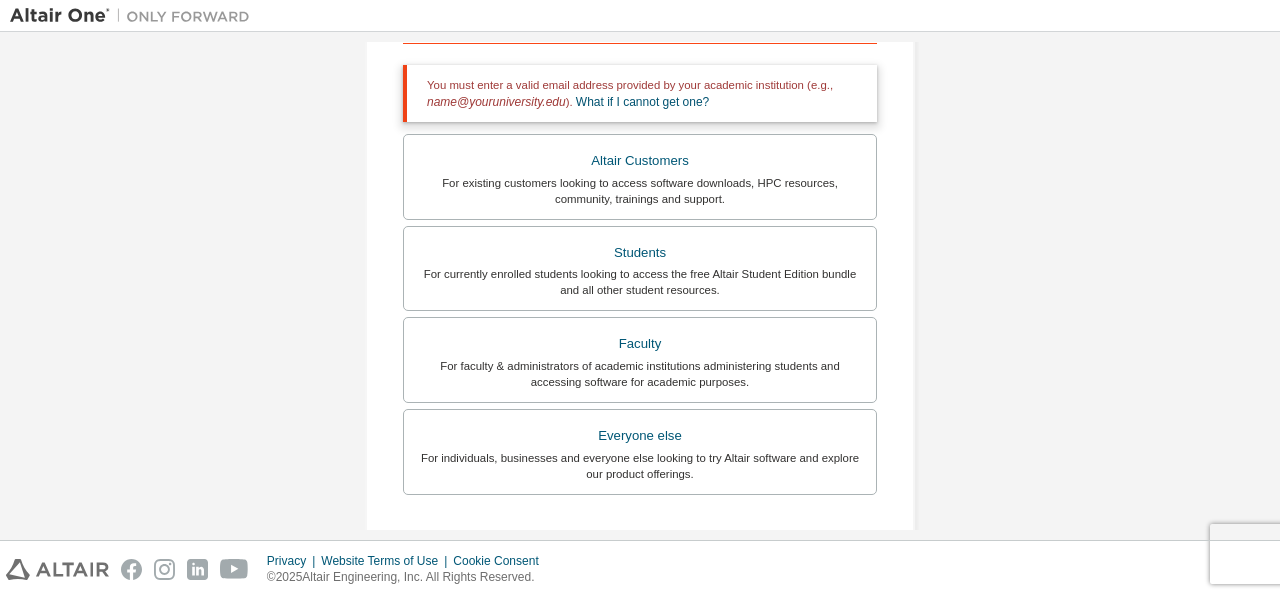 scroll, scrollTop: 349, scrollLeft: 0, axis: vertical 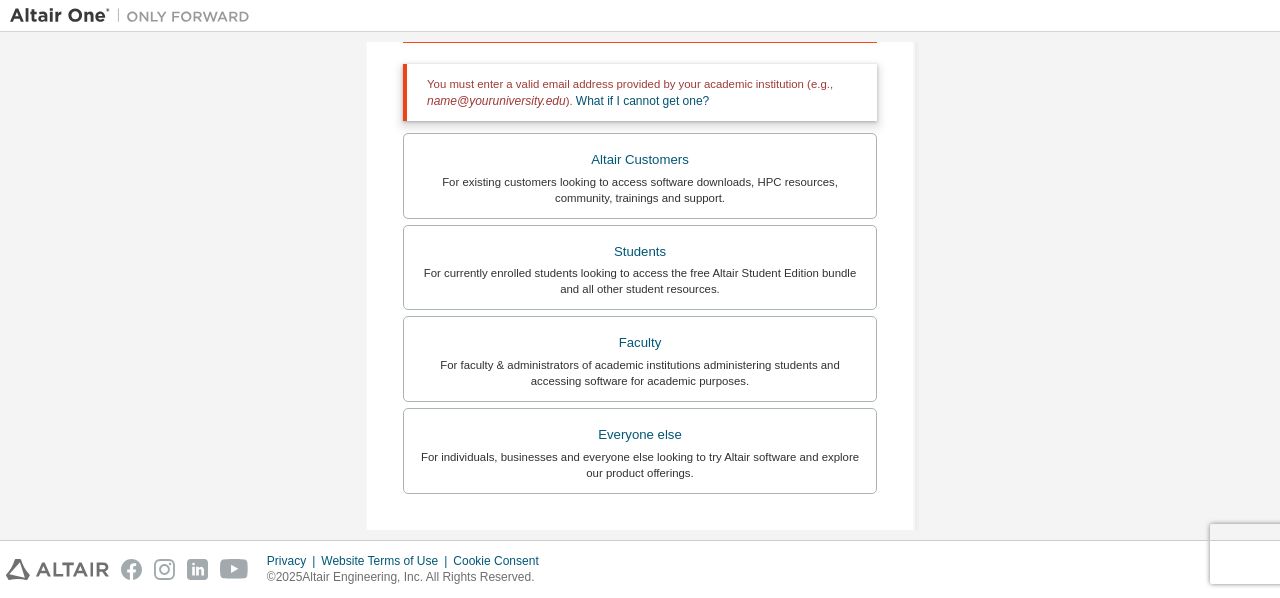 click on "For individuals, businesses and everyone else looking to try Altair software and explore our product offerings." at bounding box center [640, 465] 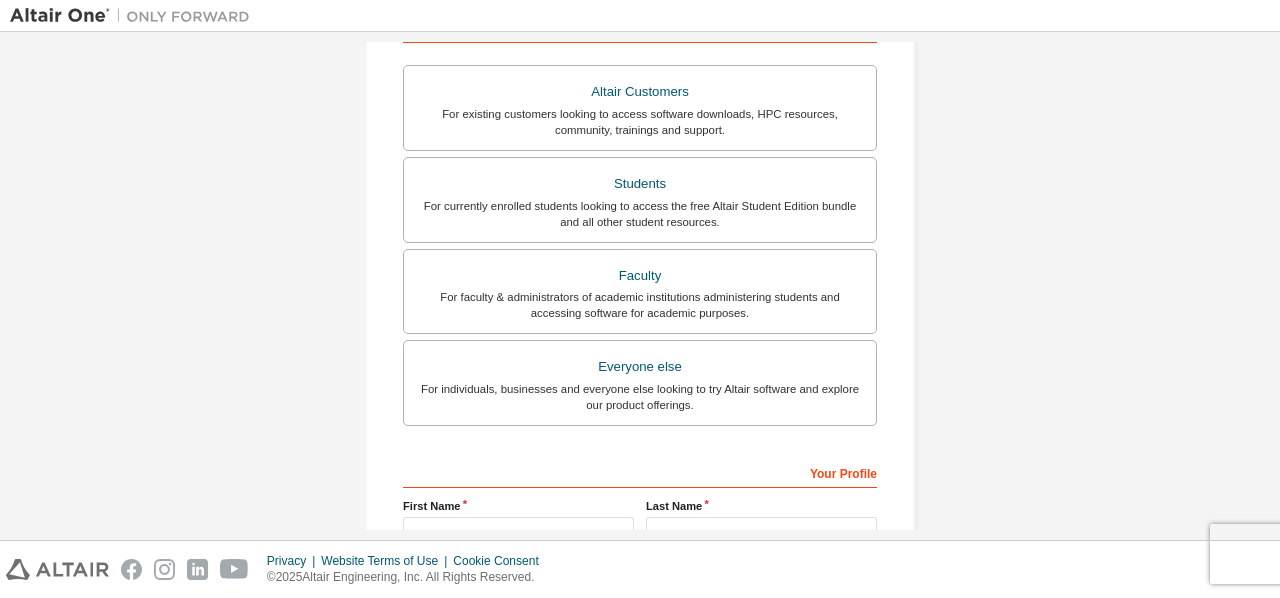 scroll, scrollTop: 566, scrollLeft: 0, axis: vertical 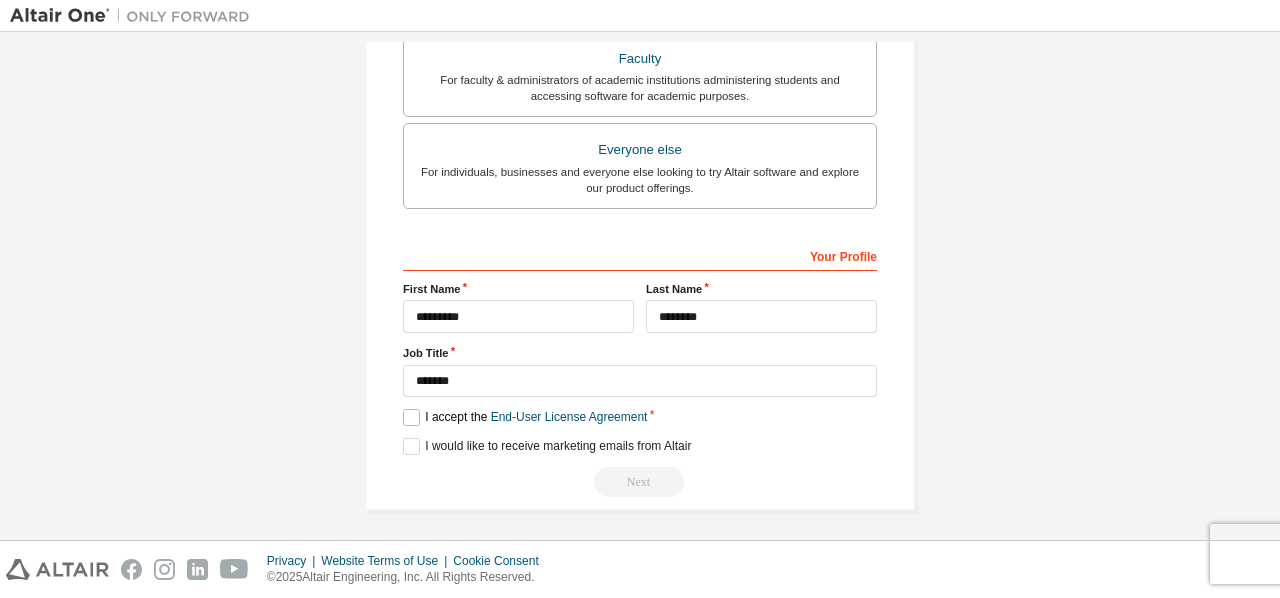 click on "I accept the    End-User License Agreement" at bounding box center (525, 417) 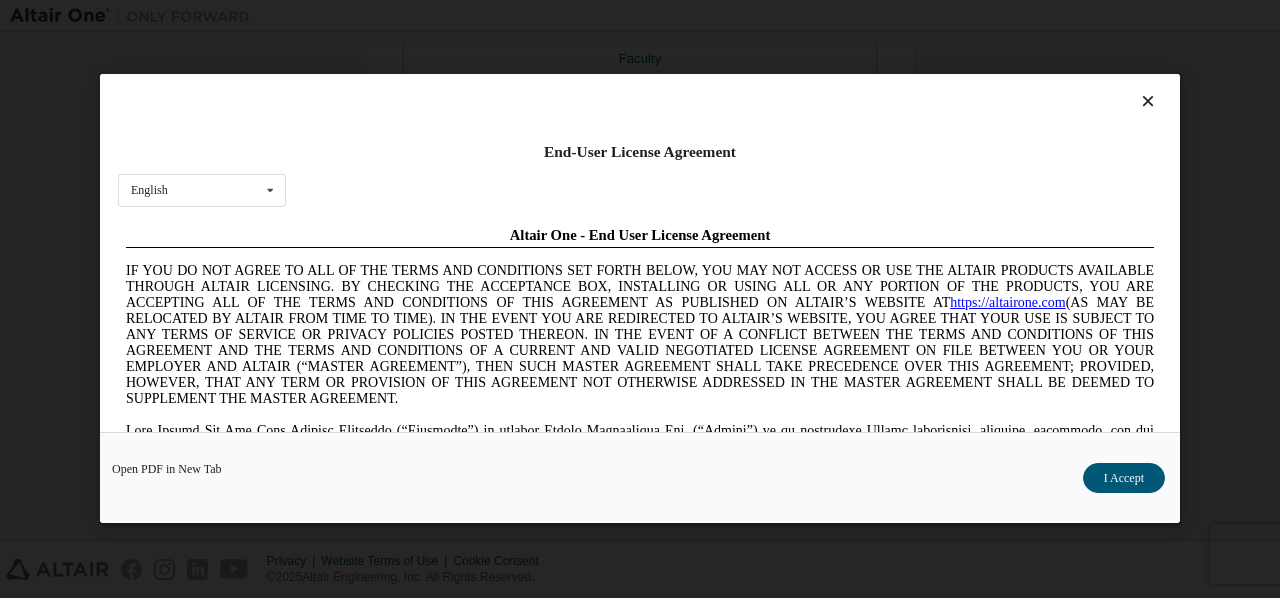 scroll, scrollTop: 0, scrollLeft: 0, axis: both 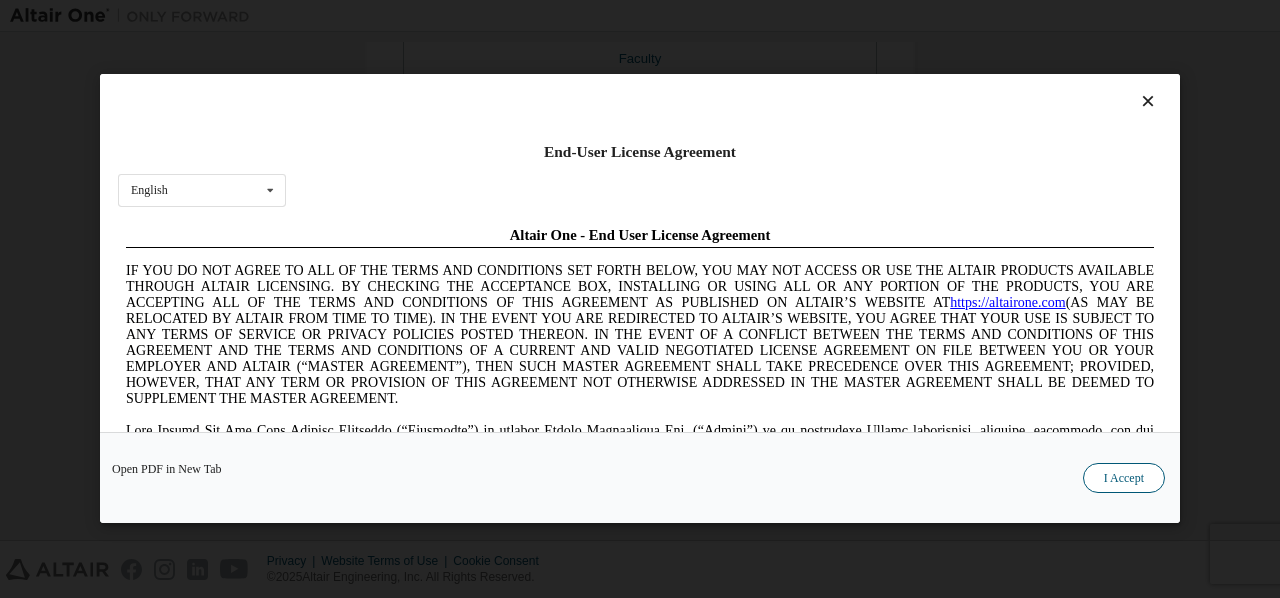 click on "I Accept" at bounding box center [1124, 479] 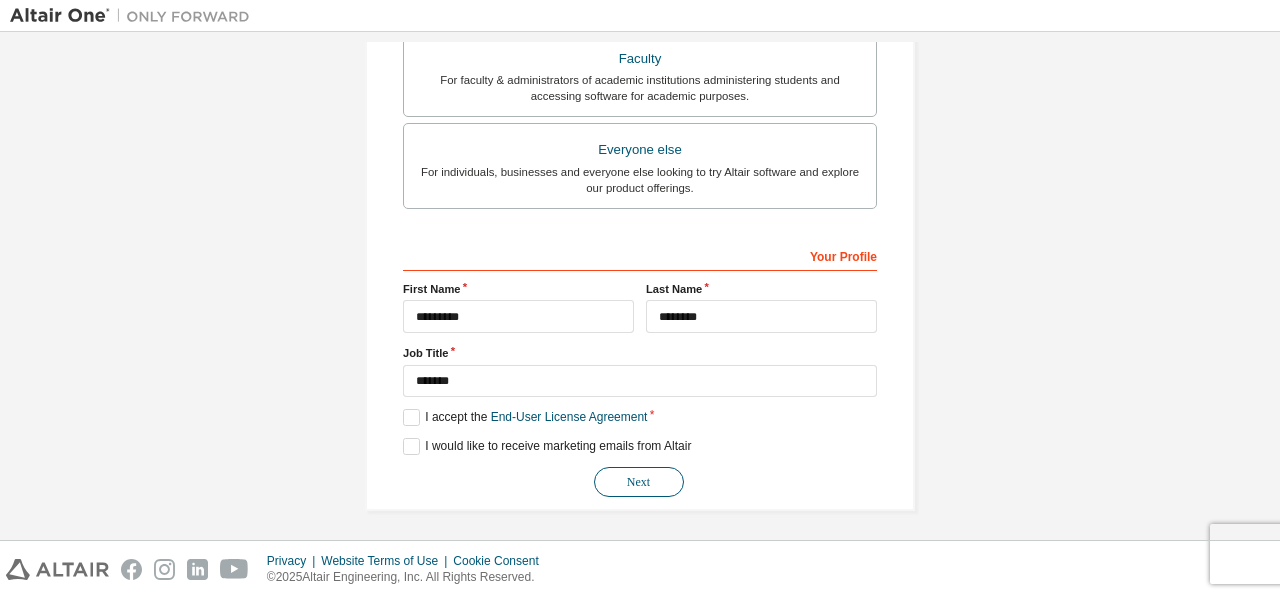 click on "Next" at bounding box center [639, 482] 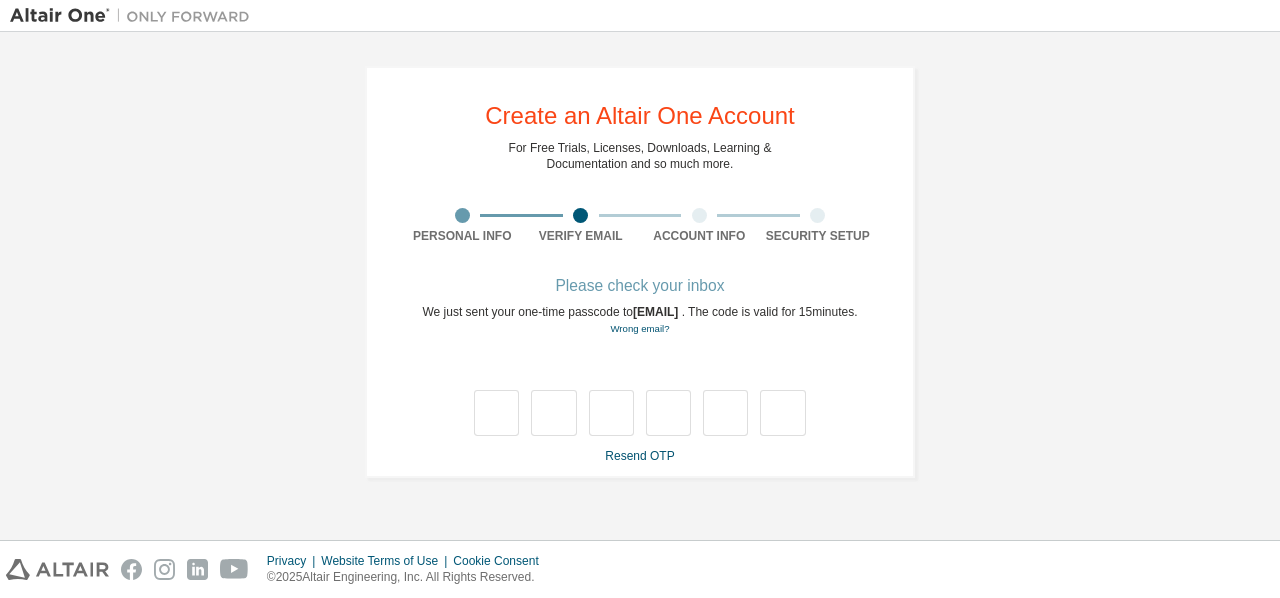 scroll, scrollTop: 0, scrollLeft: 0, axis: both 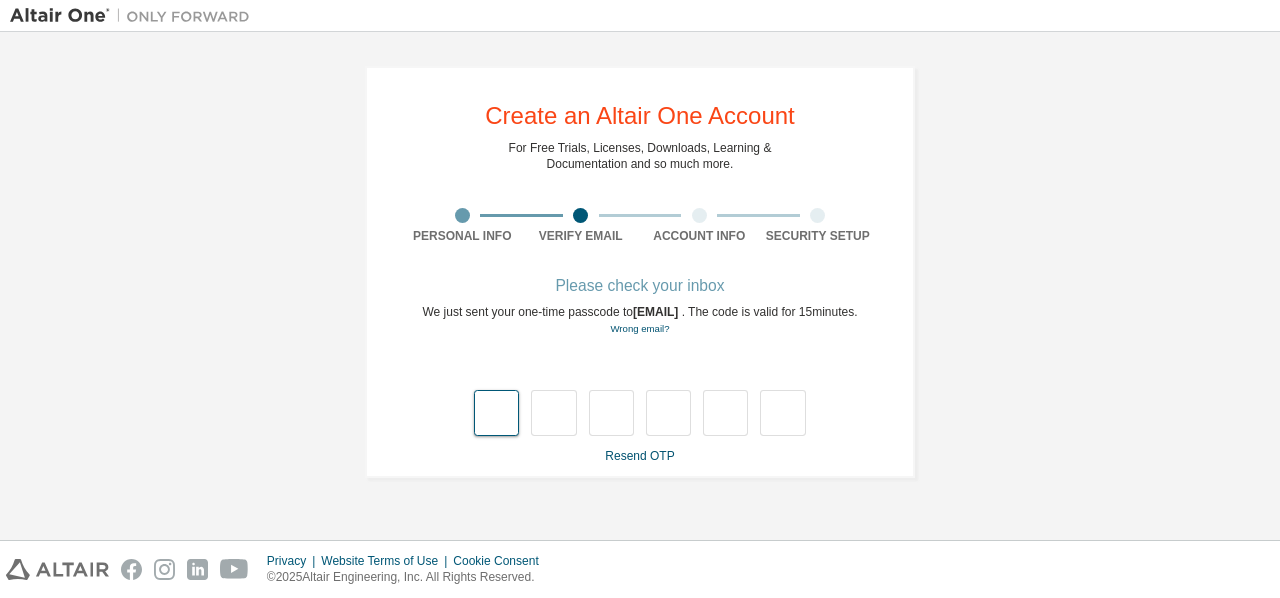type on "*" 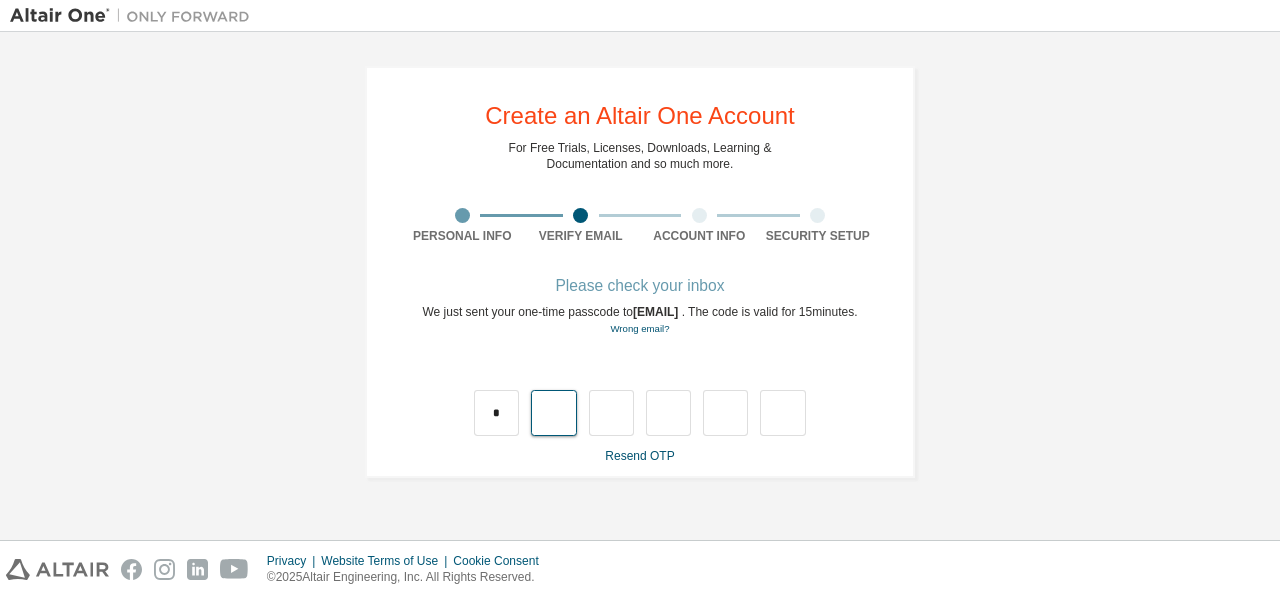 type on "*" 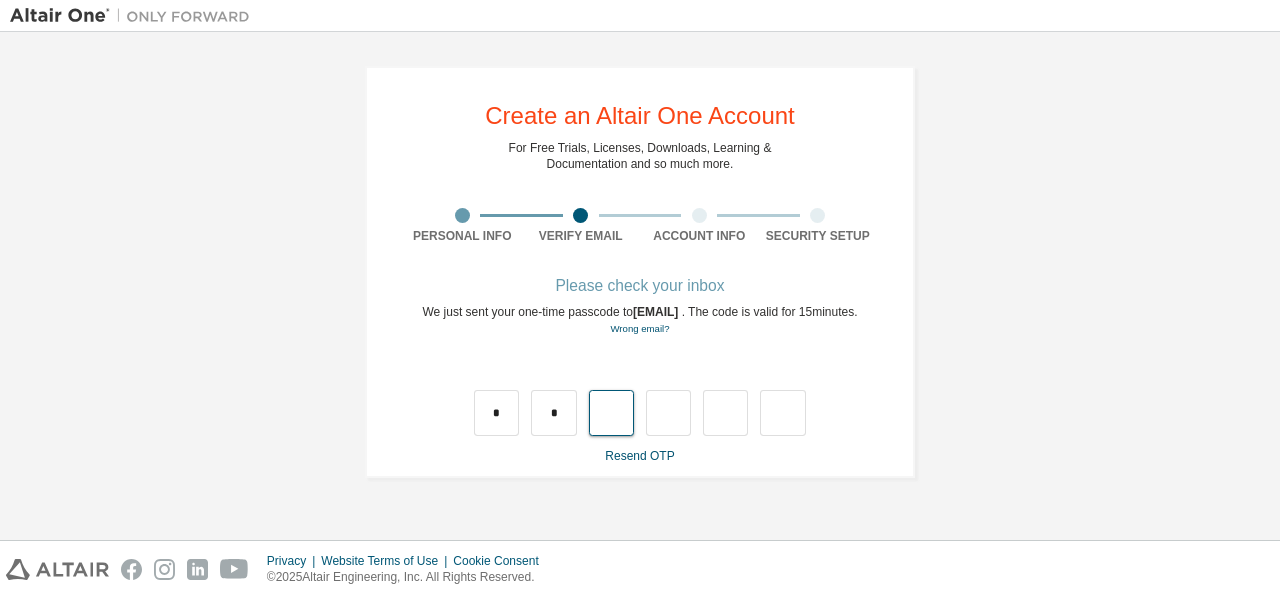 type on "*" 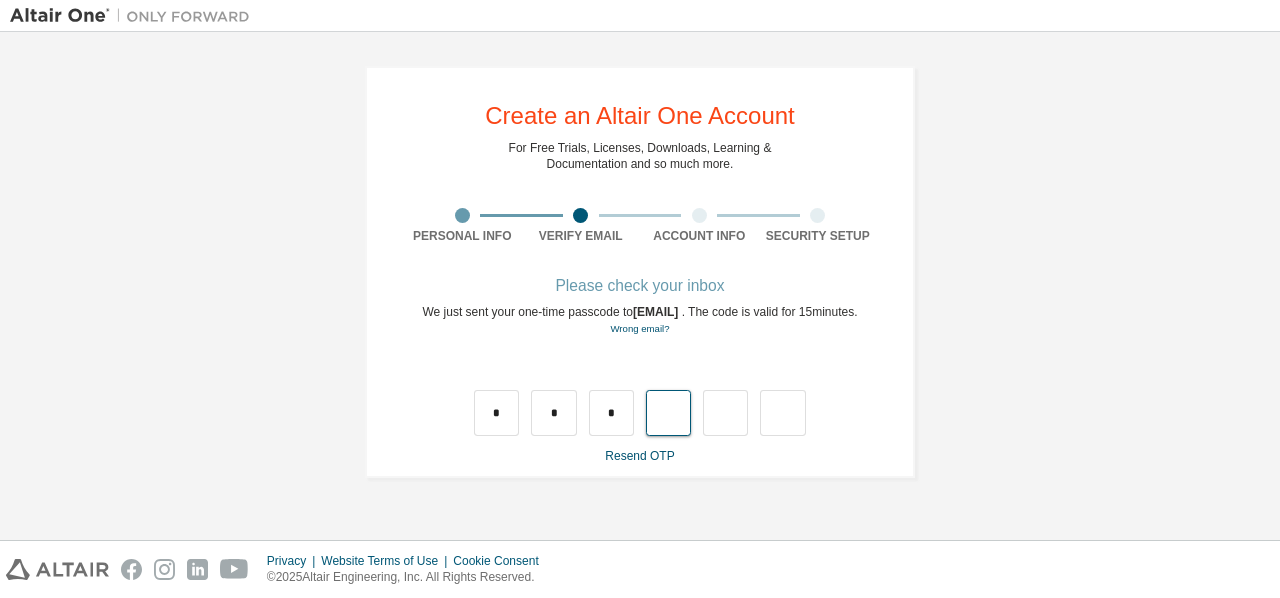 type on "*" 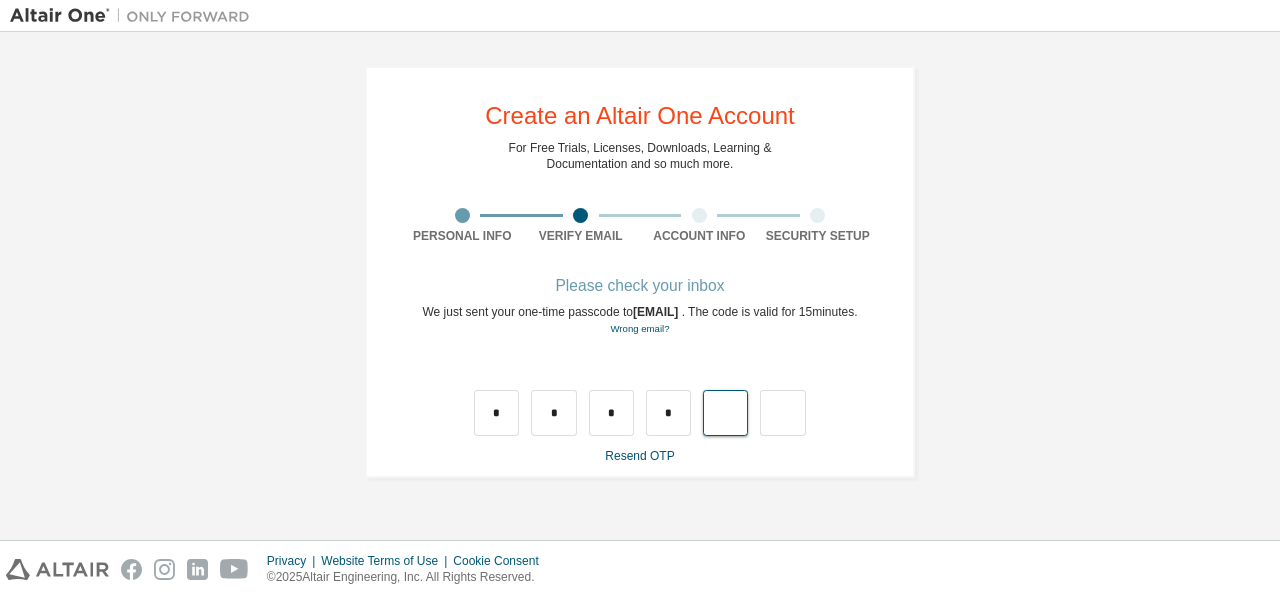 type on "*" 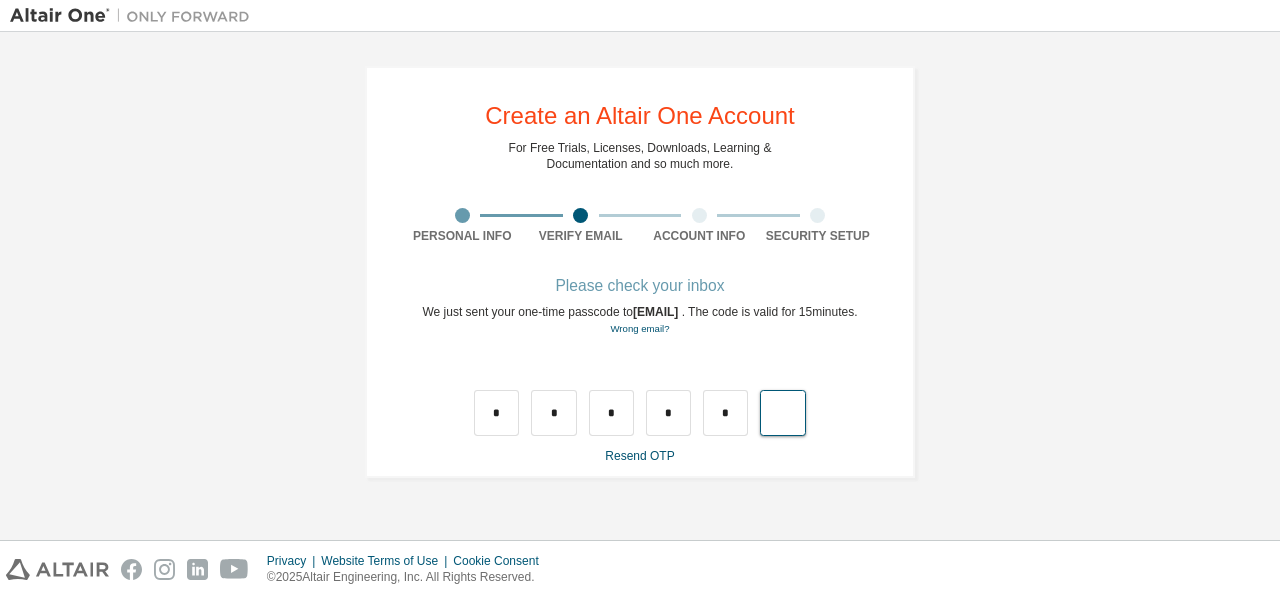 type on "*" 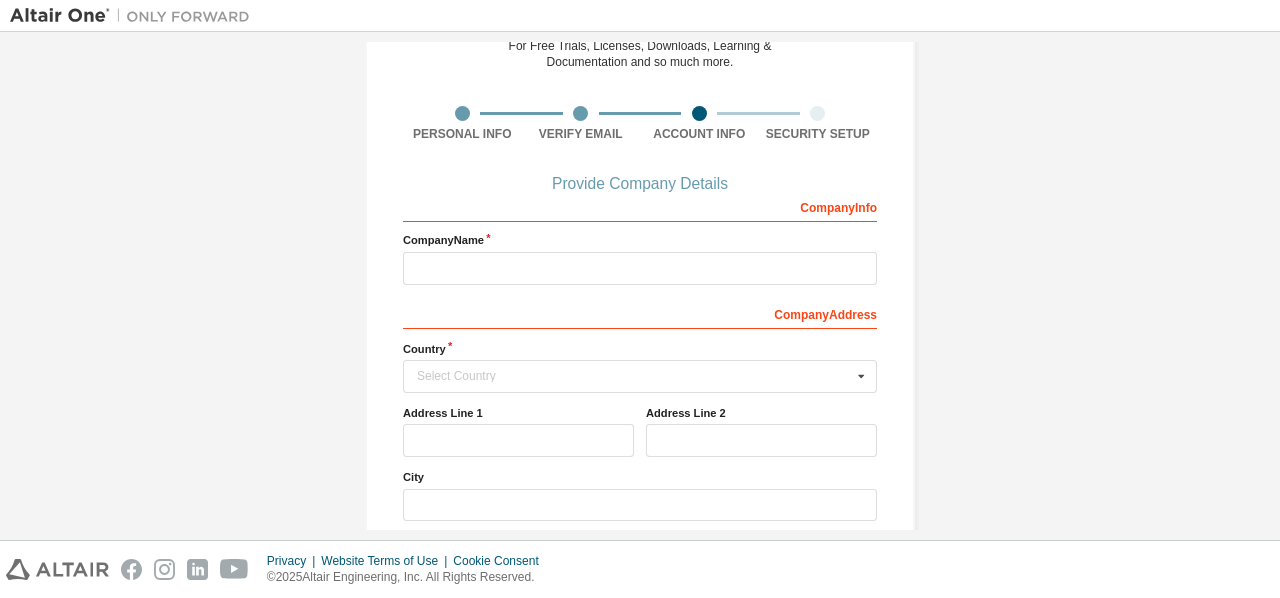scroll, scrollTop: 109, scrollLeft: 0, axis: vertical 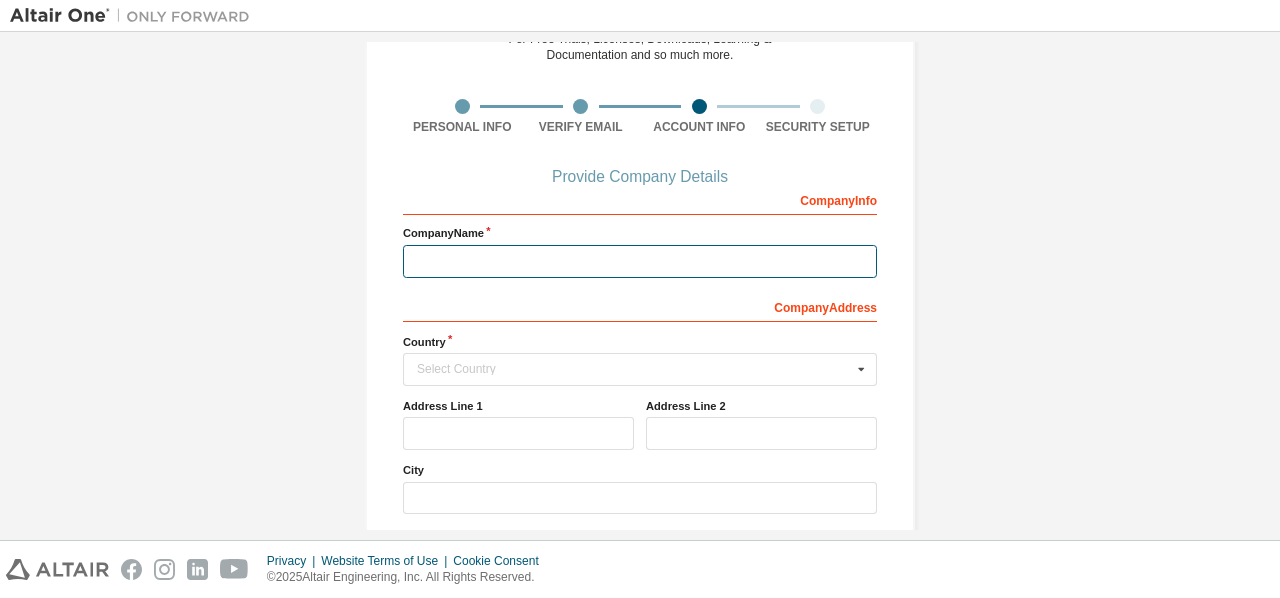 click at bounding box center [640, 261] 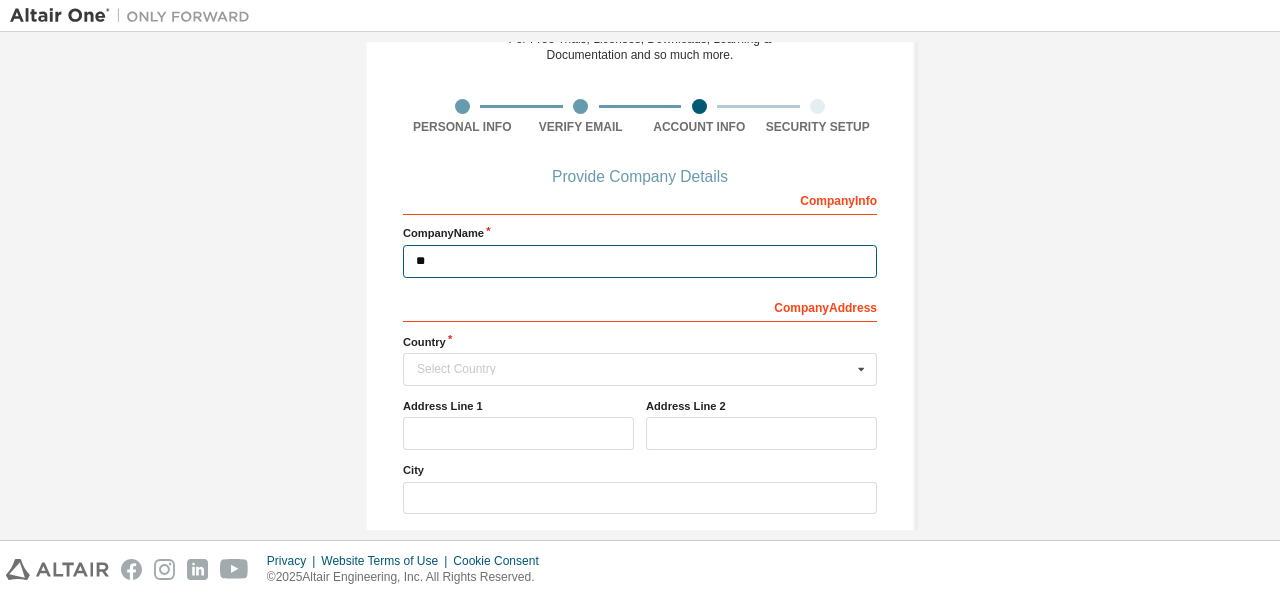 type on "*" 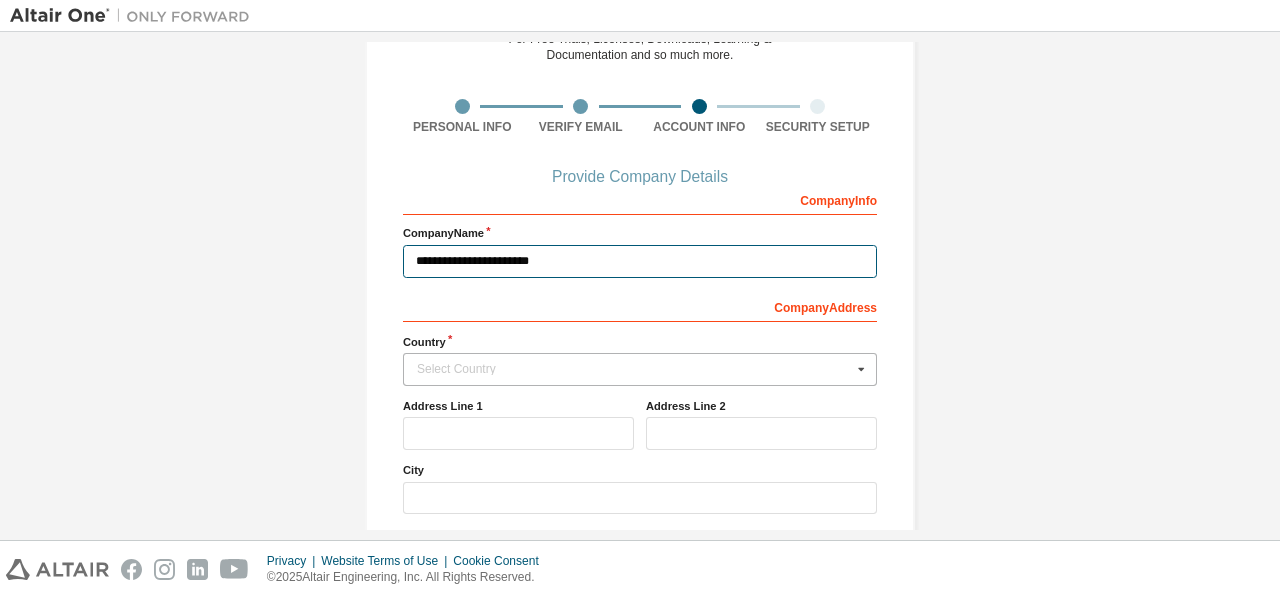 type on "**********" 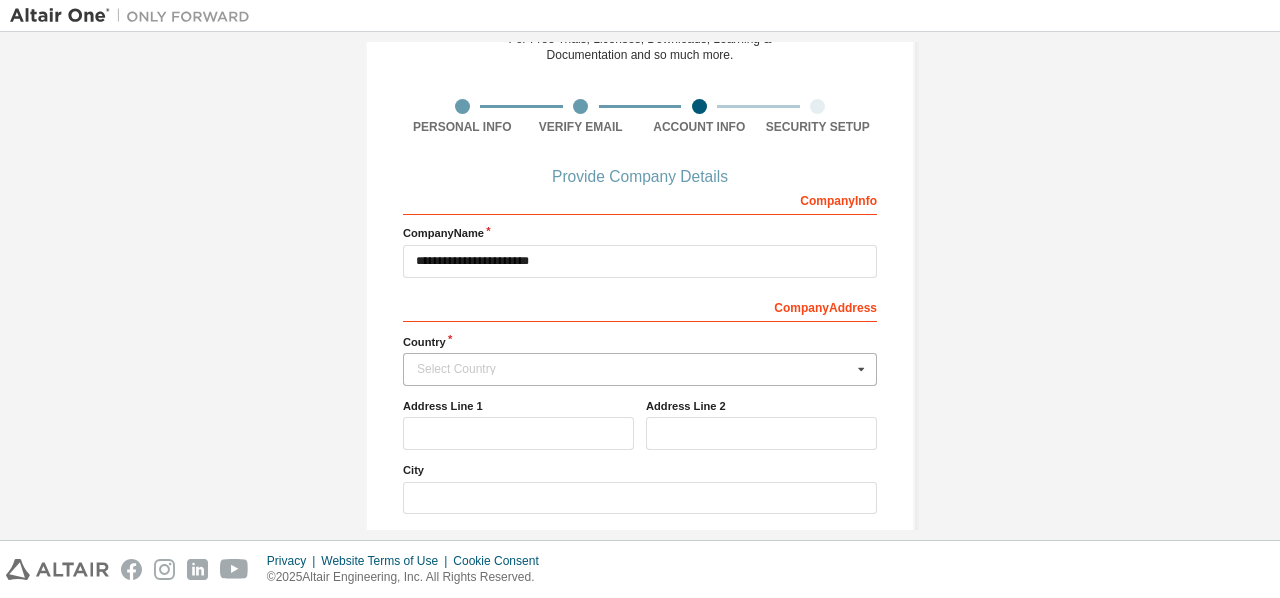 click on "Select Country" at bounding box center (634, 369) 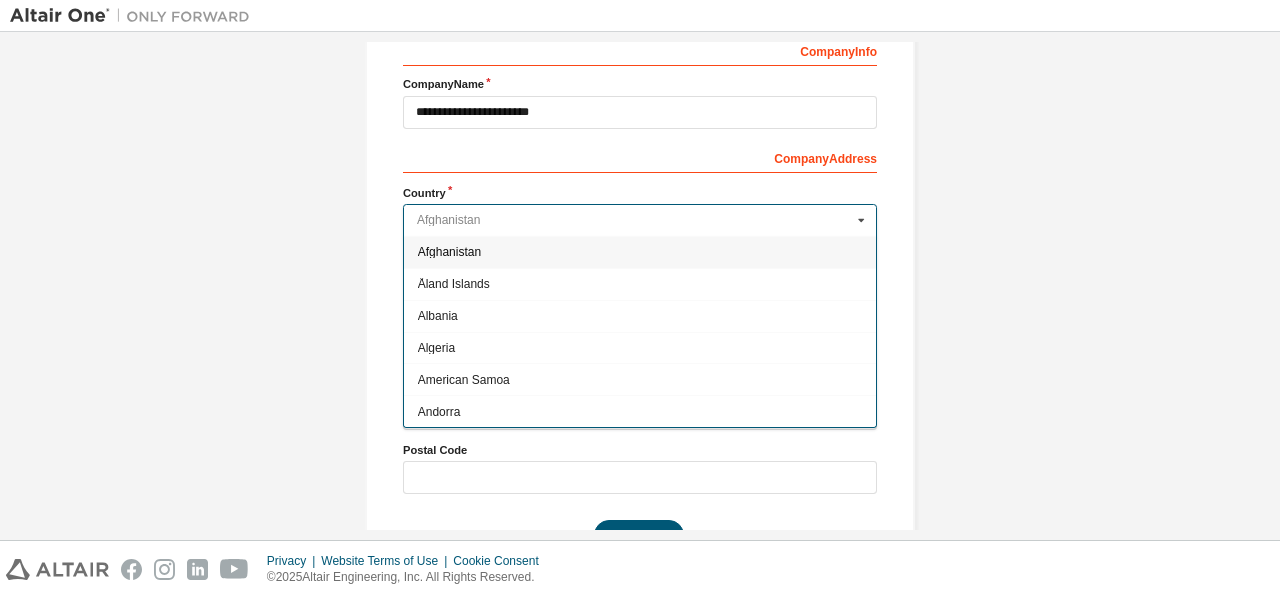 scroll, scrollTop: 310, scrollLeft: 0, axis: vertical 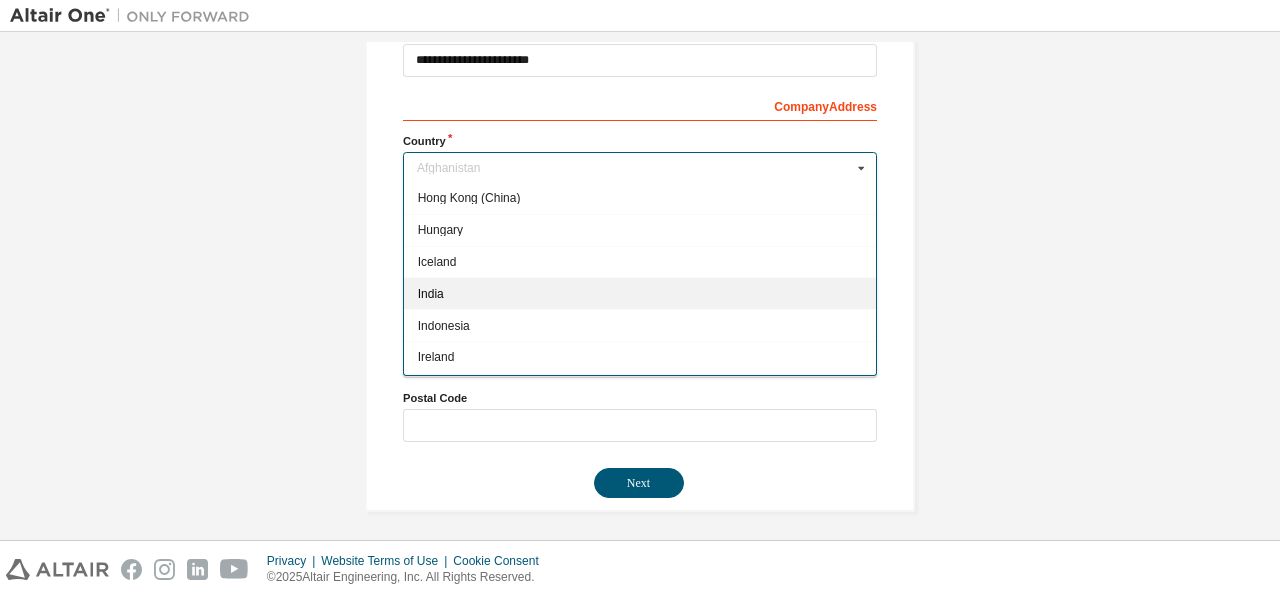 click on "India" at bounding box center [640, 293] 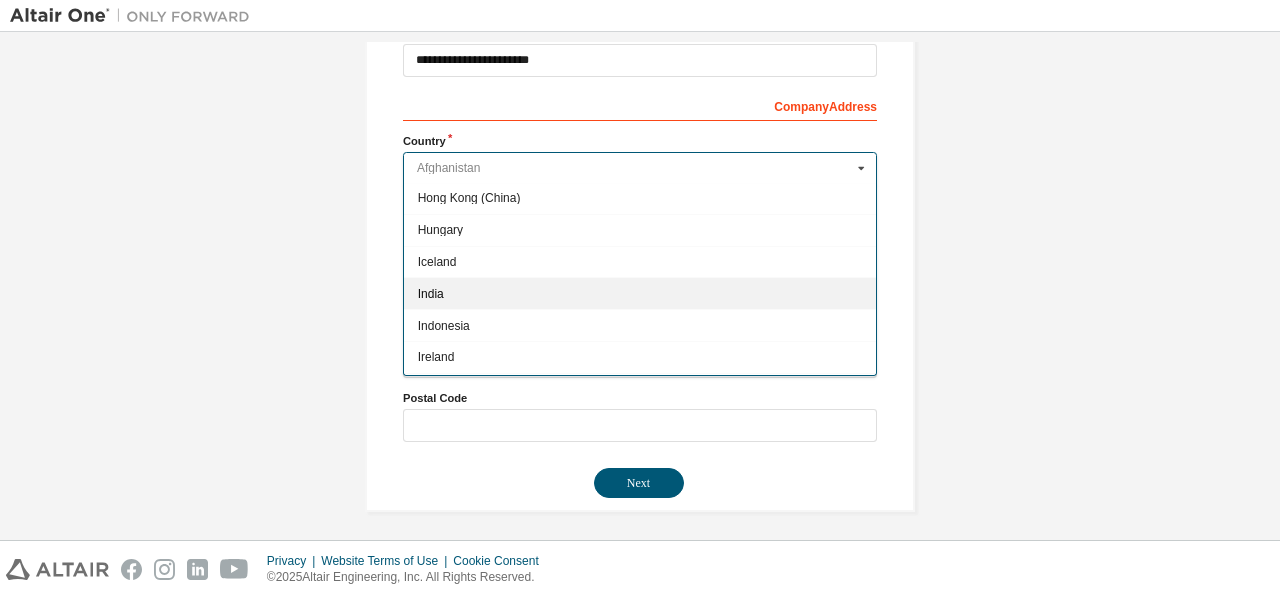 type on "***" 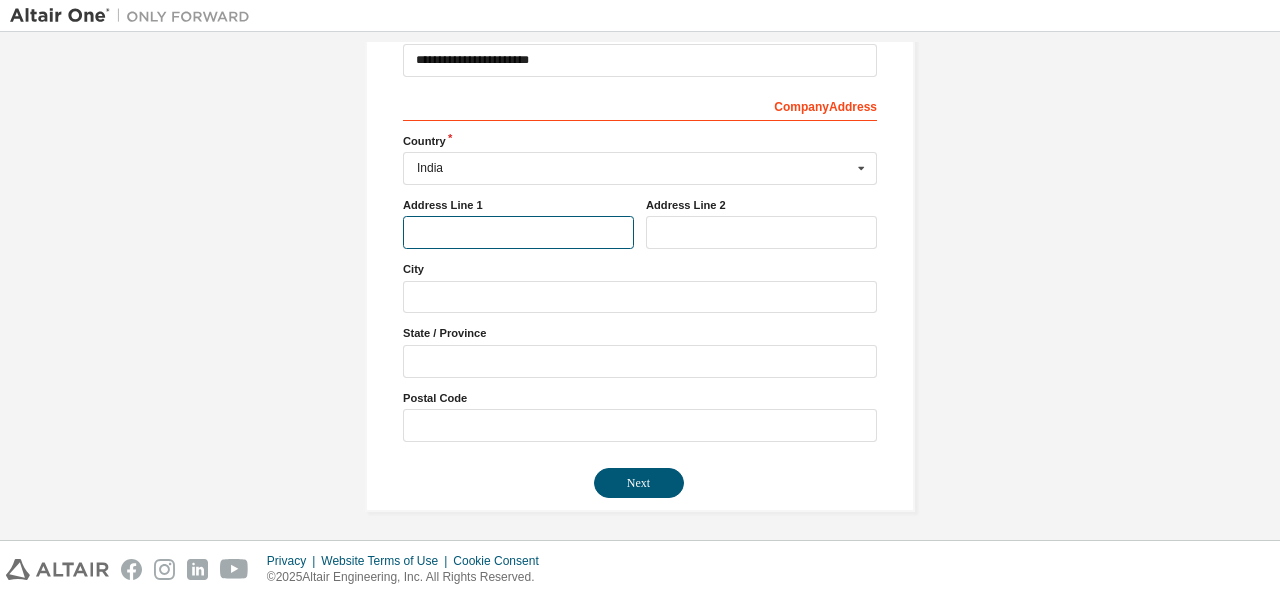 click at bounding box center (518, 232) 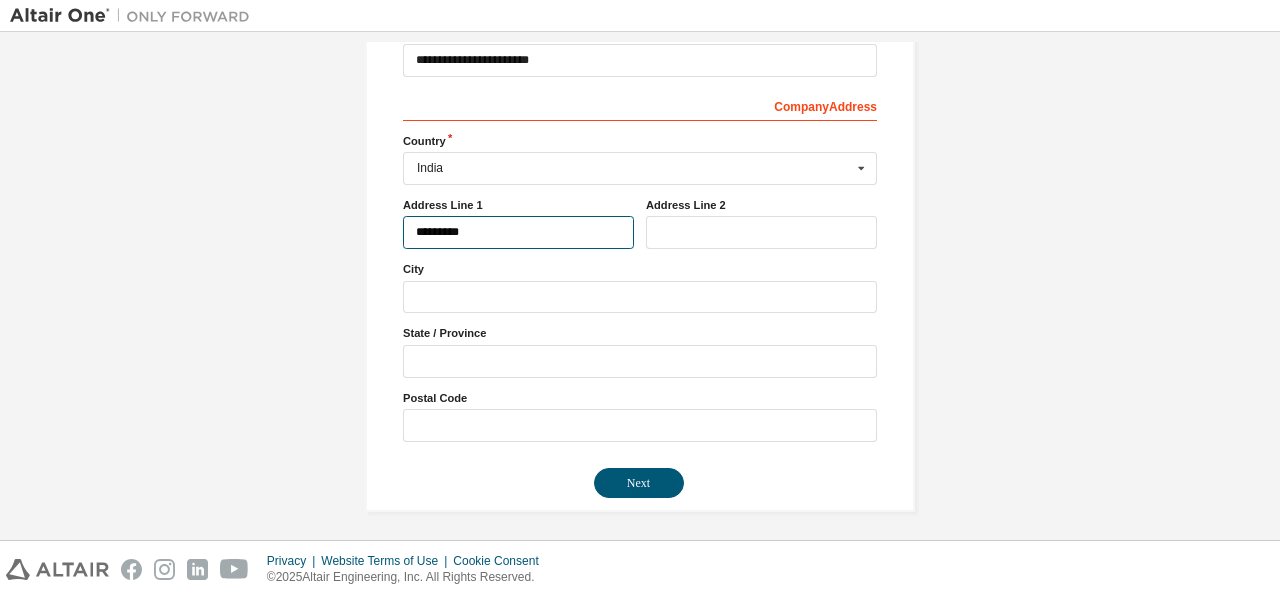 type on "*********" 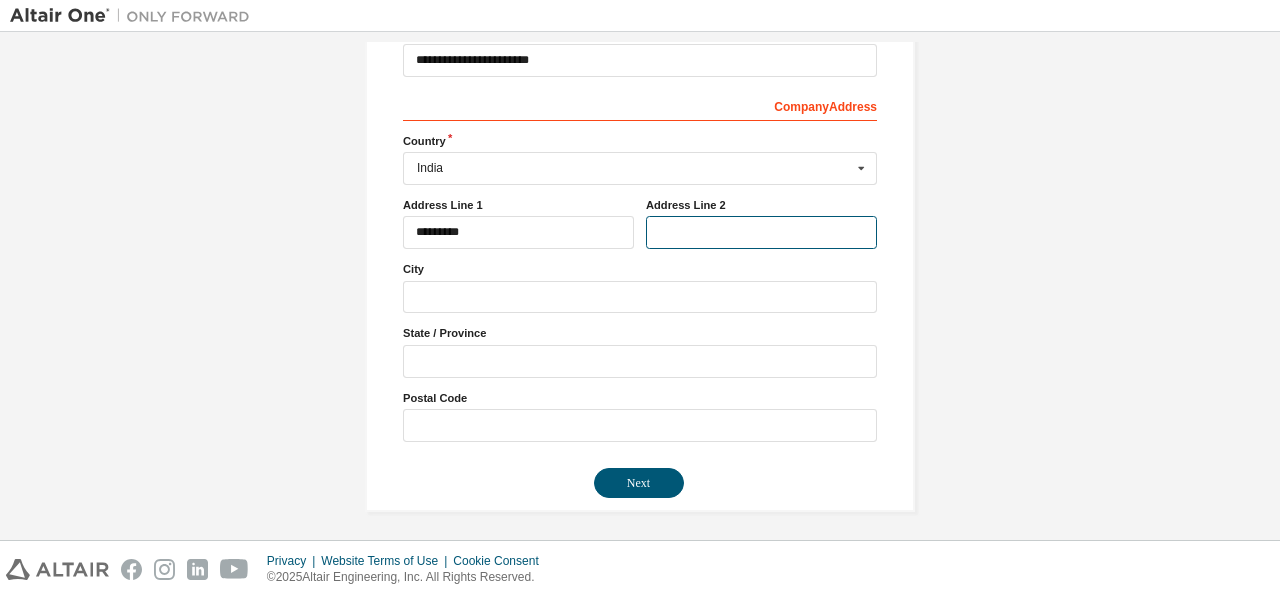 click at bounding box center [761, 232] 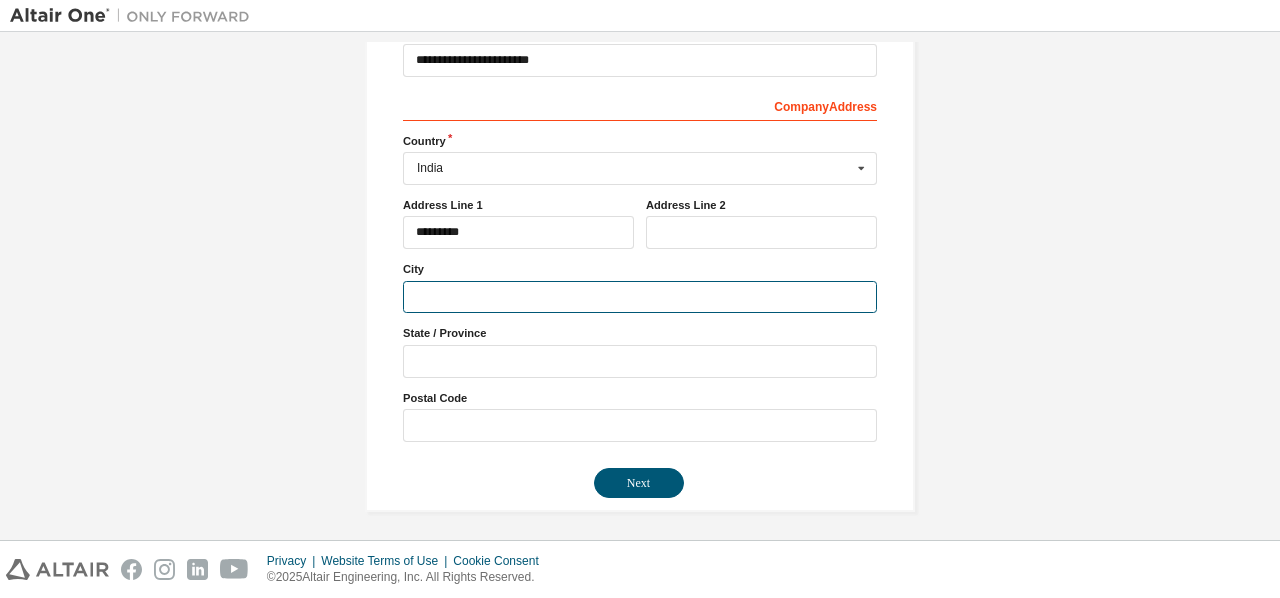 click at bounding box center [640, 297] 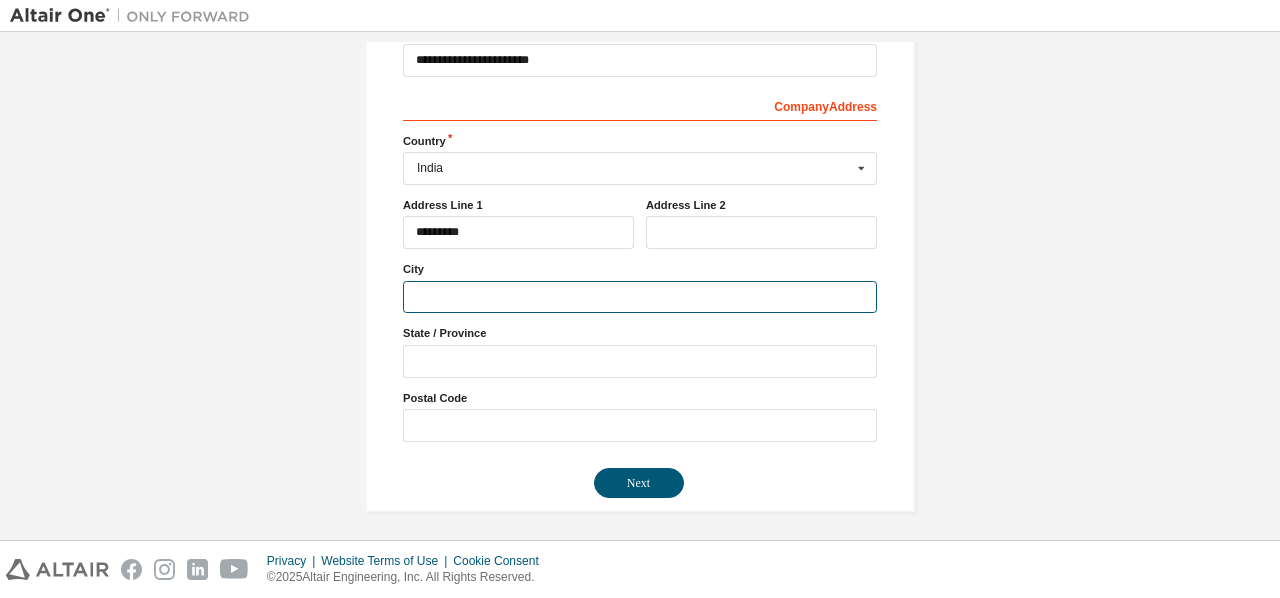 type on "*********" 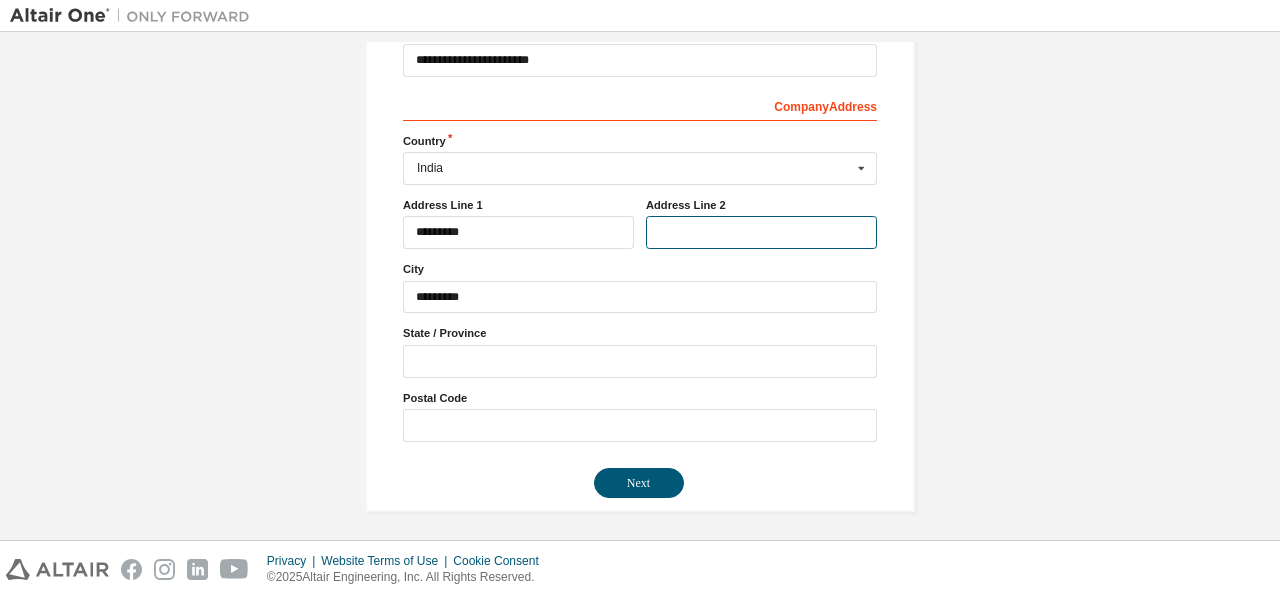 click at bounding box center [761, 232] 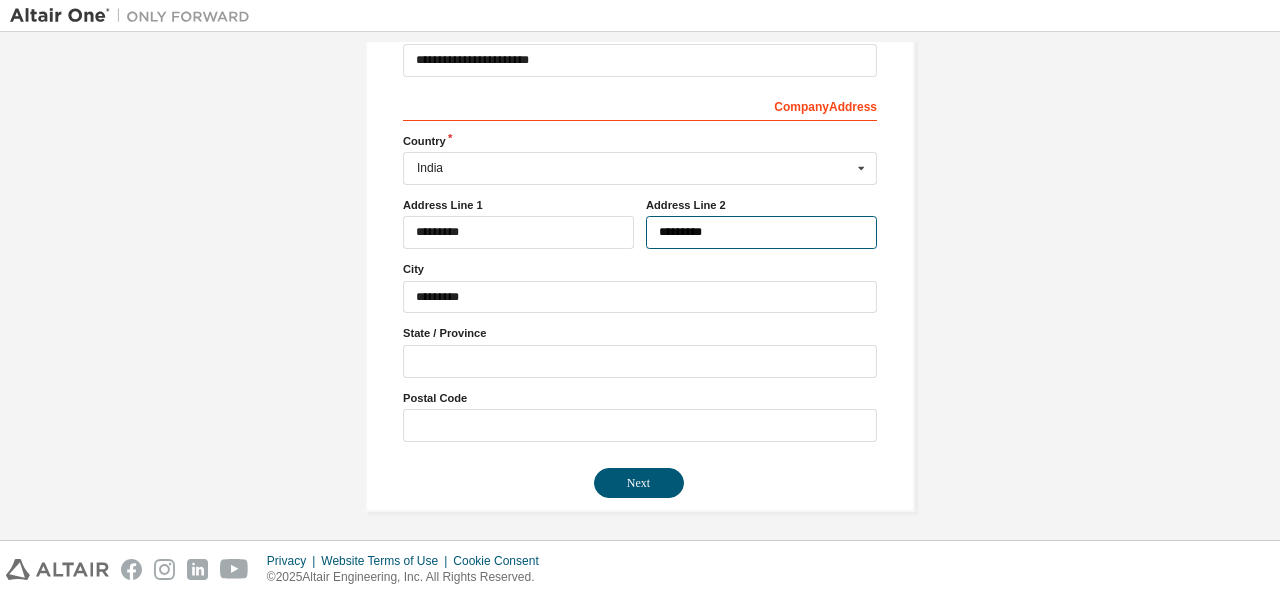 type on "*********" 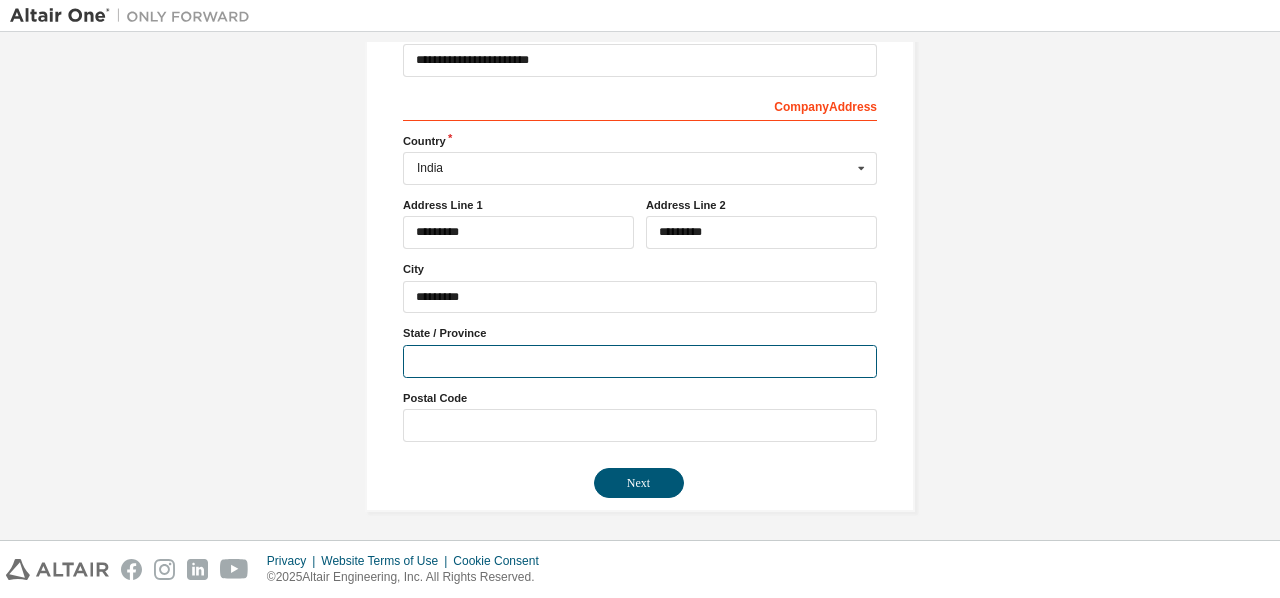 click at bounding box center [640, 361] 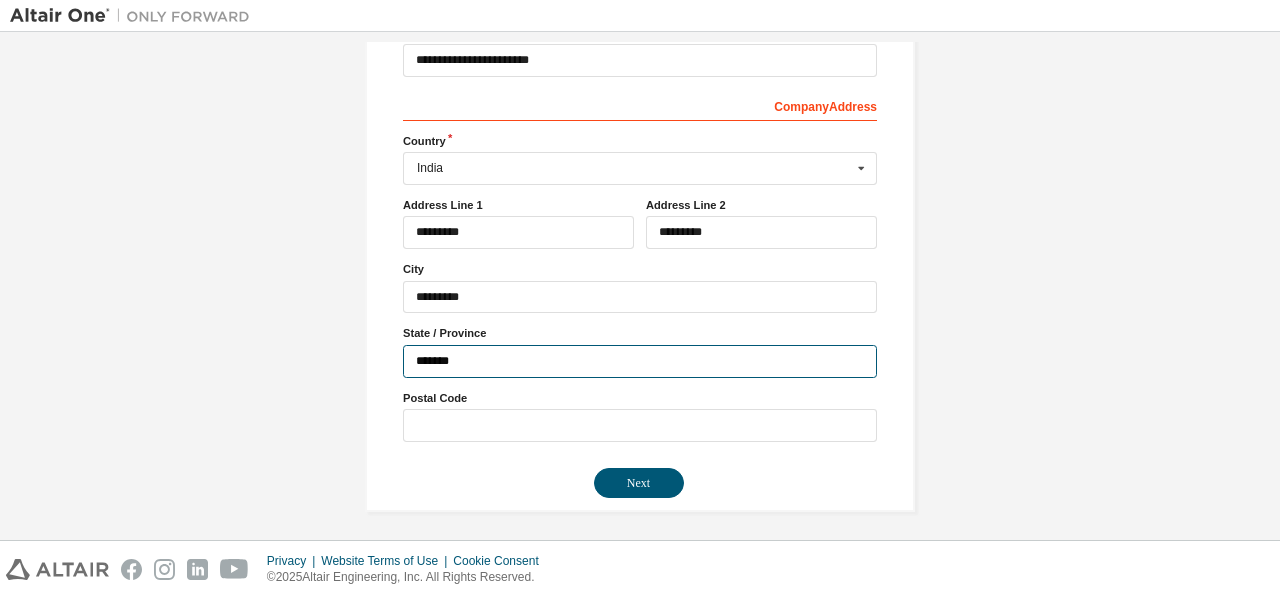 type on "*******" 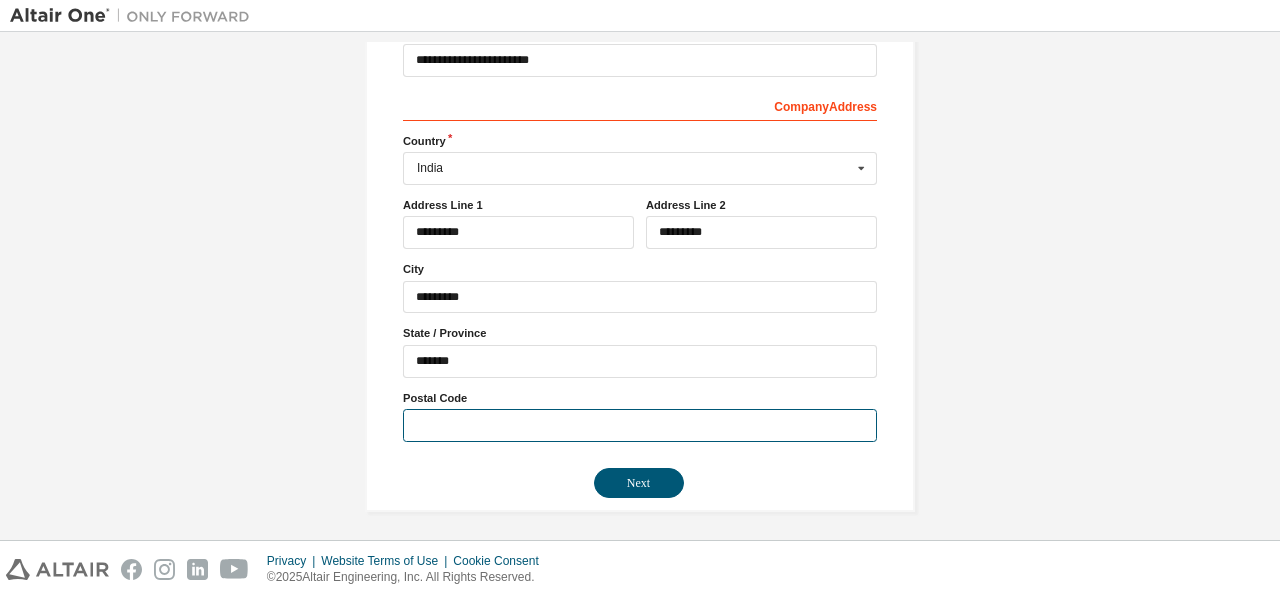 click at bounding box center (640, 425) 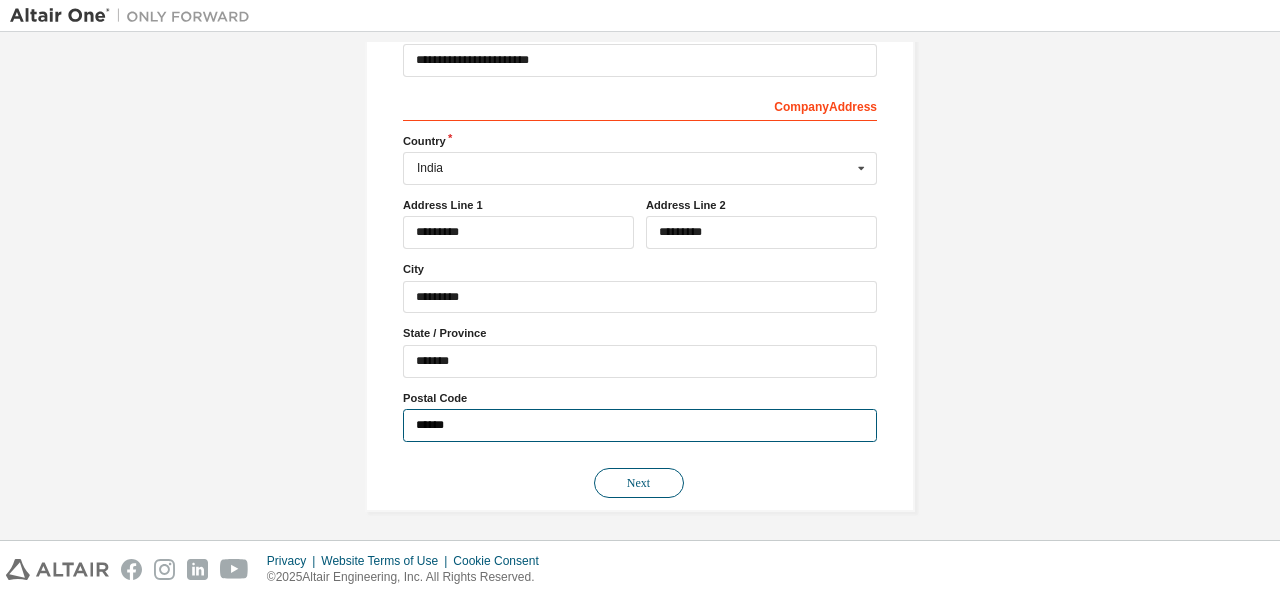 type on "******" 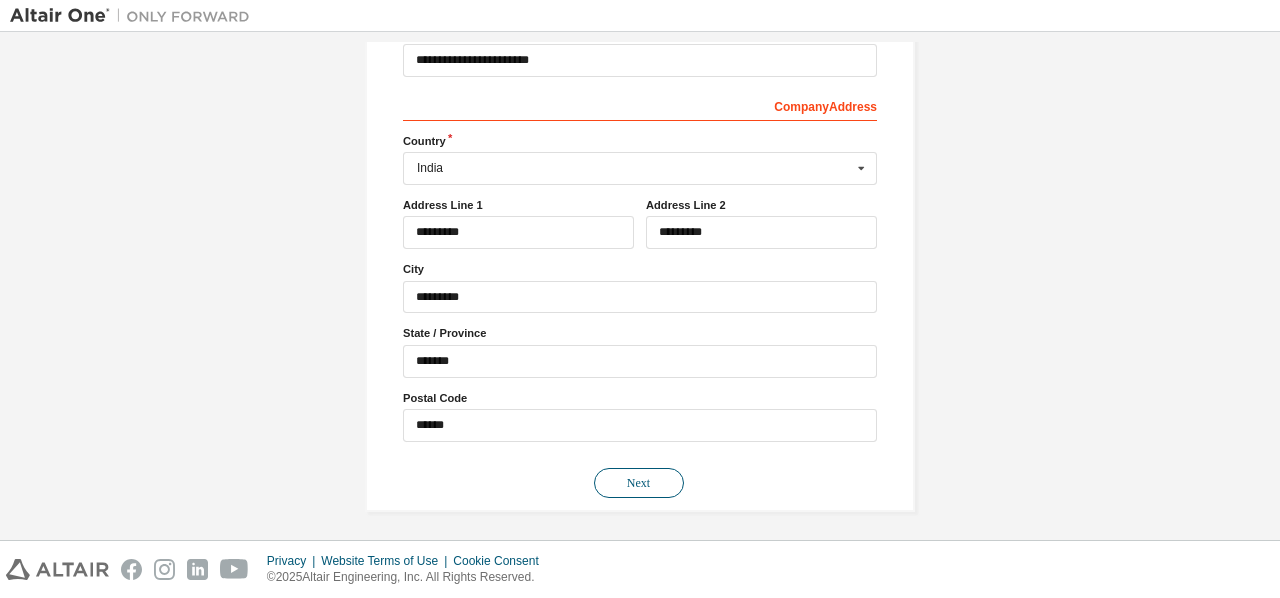 click on "Next" at bounding box center (639, 483) 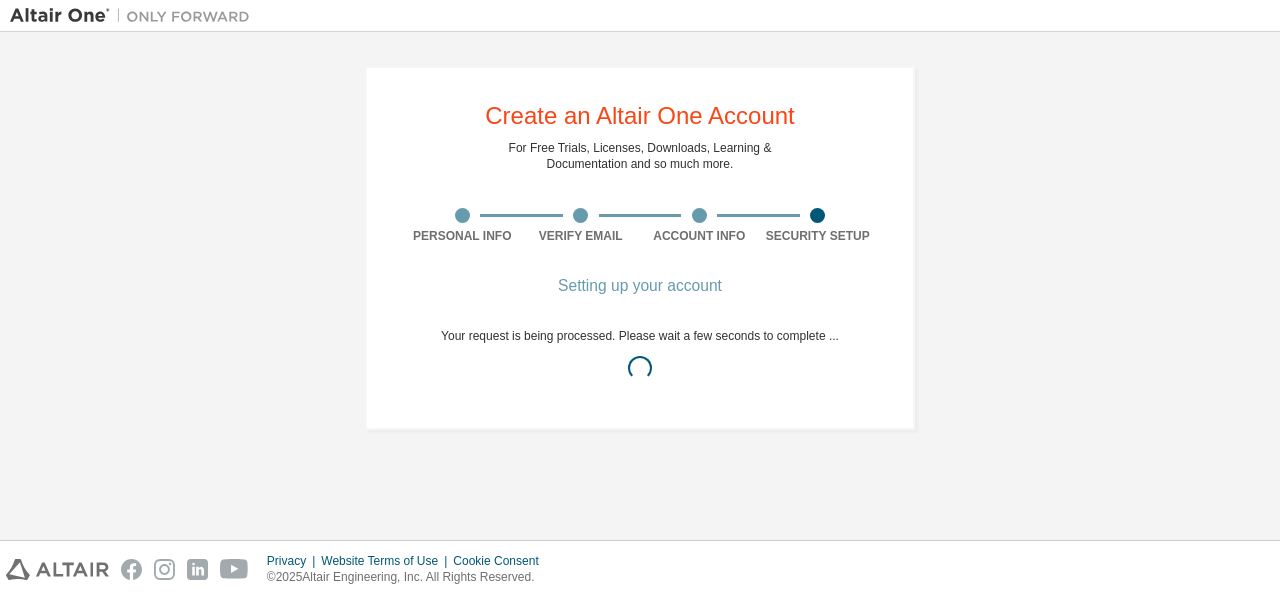 scroll, scrollTop: 0, scrollLeft: 0, axis: both 